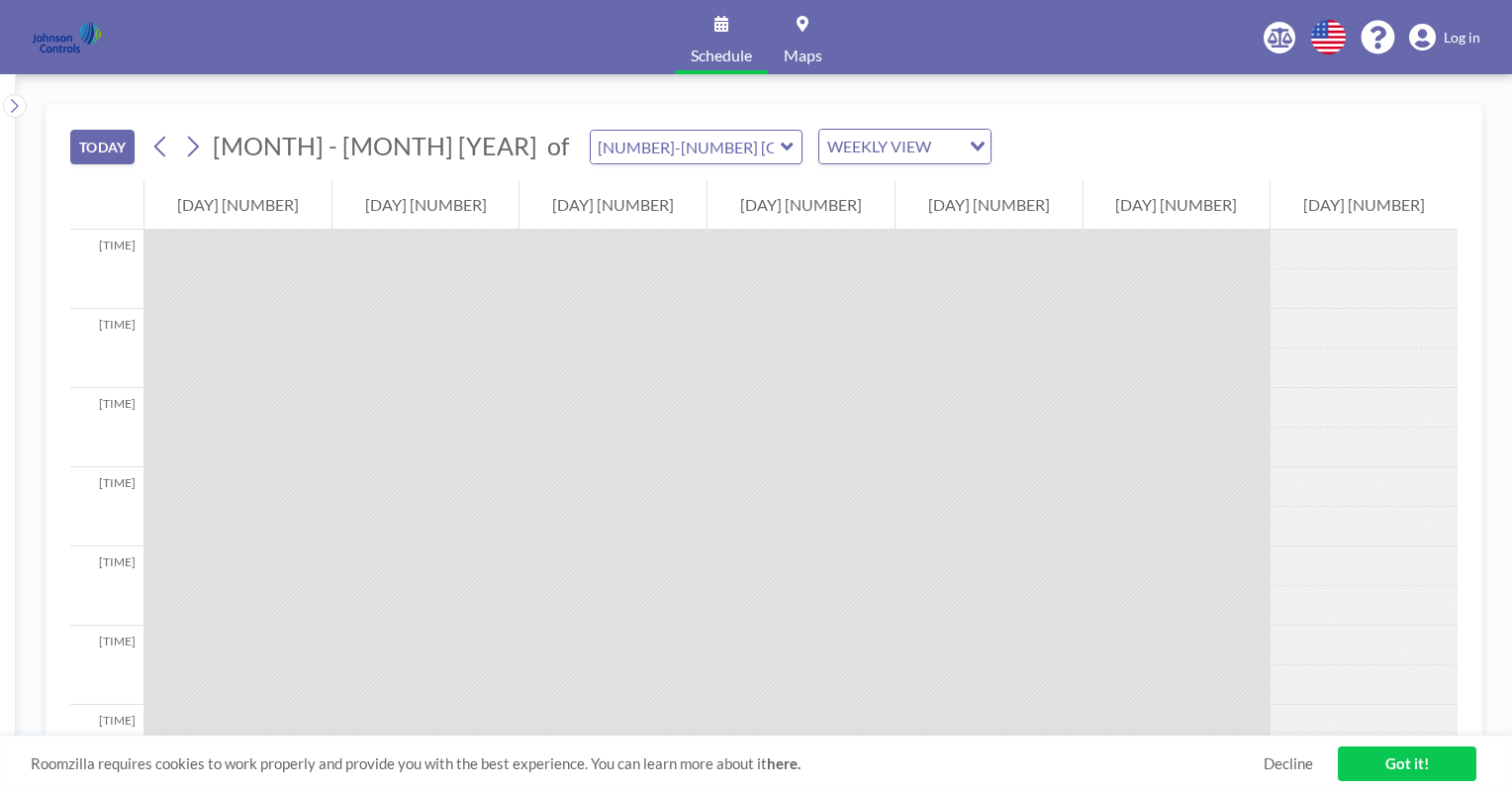scroll, scrollTop: 0, scrollLeft: 0, axis: both 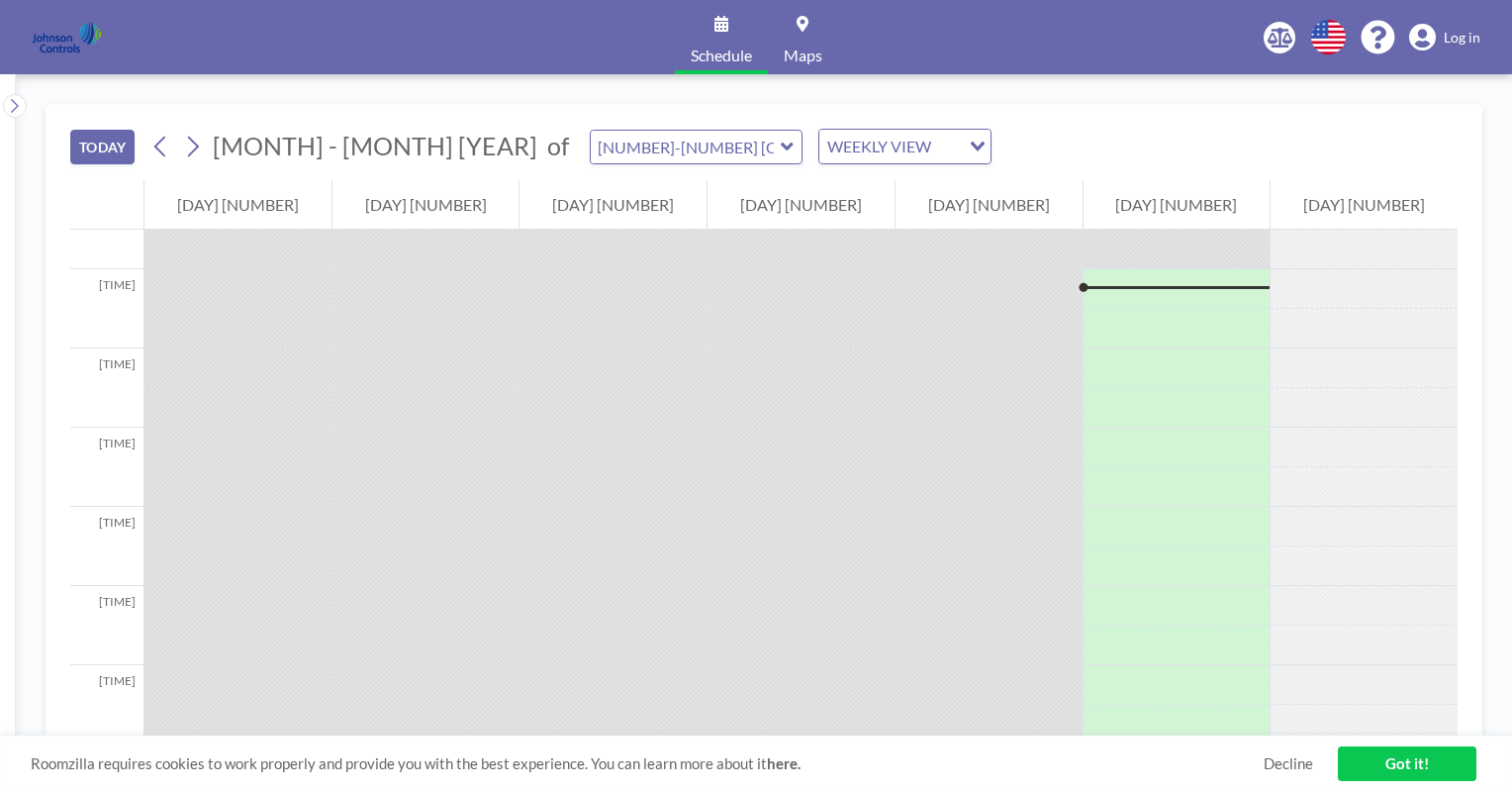 click 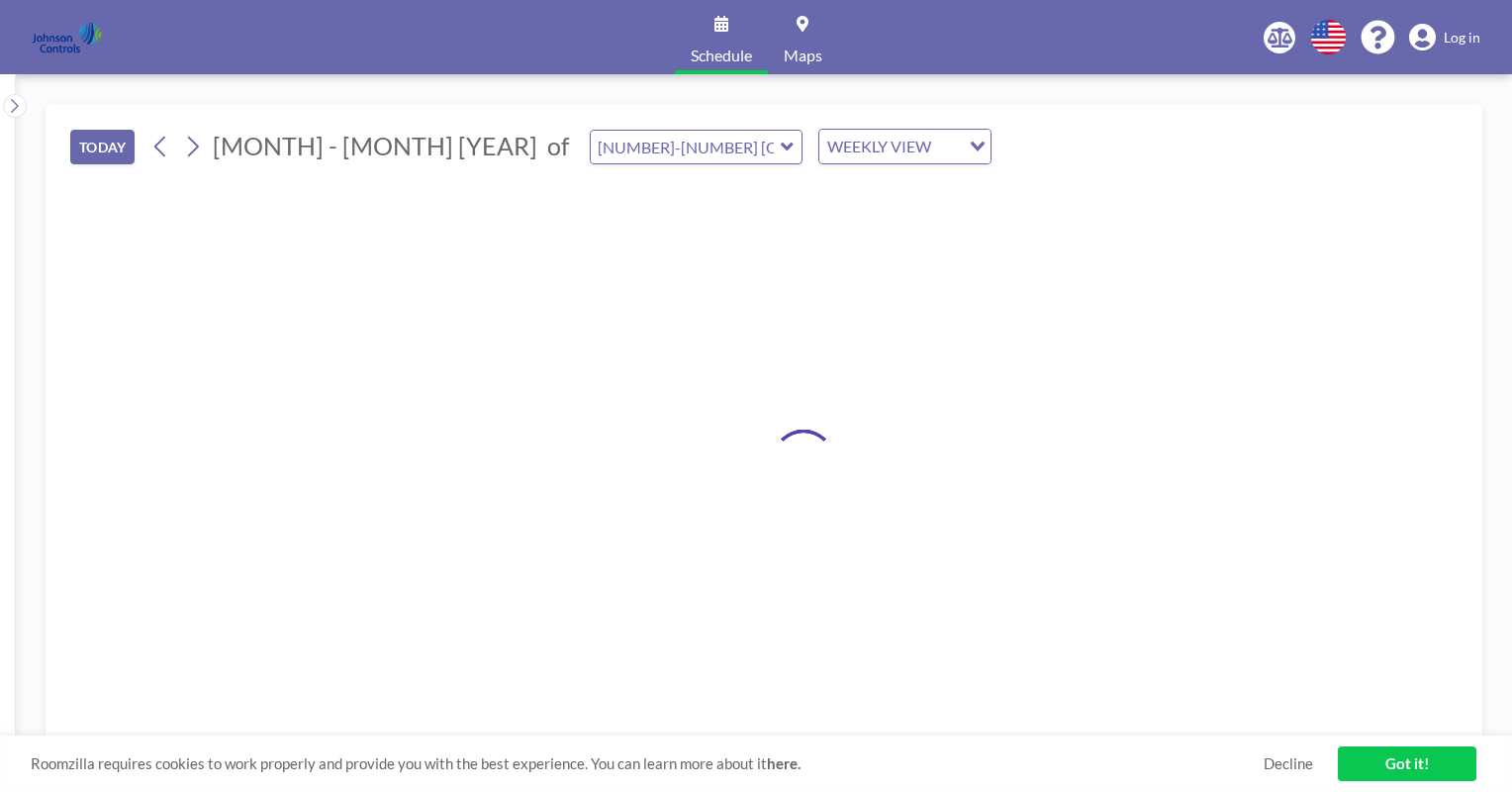 type on "[NUMBER]-[NUMBER] [CITY] Training Room" 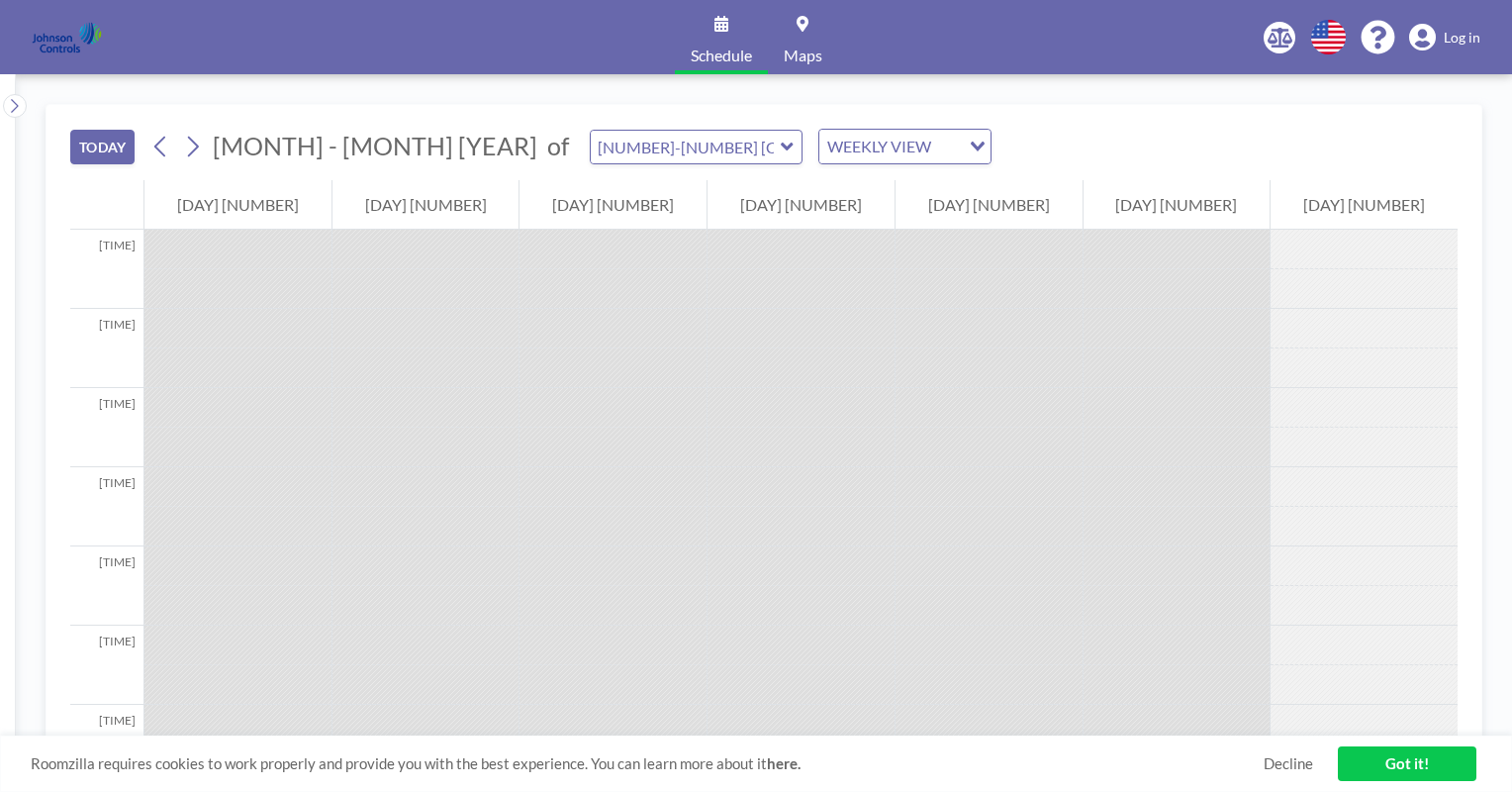 scroll, scrollTop: 0, scrollLeft: 0, axis: both 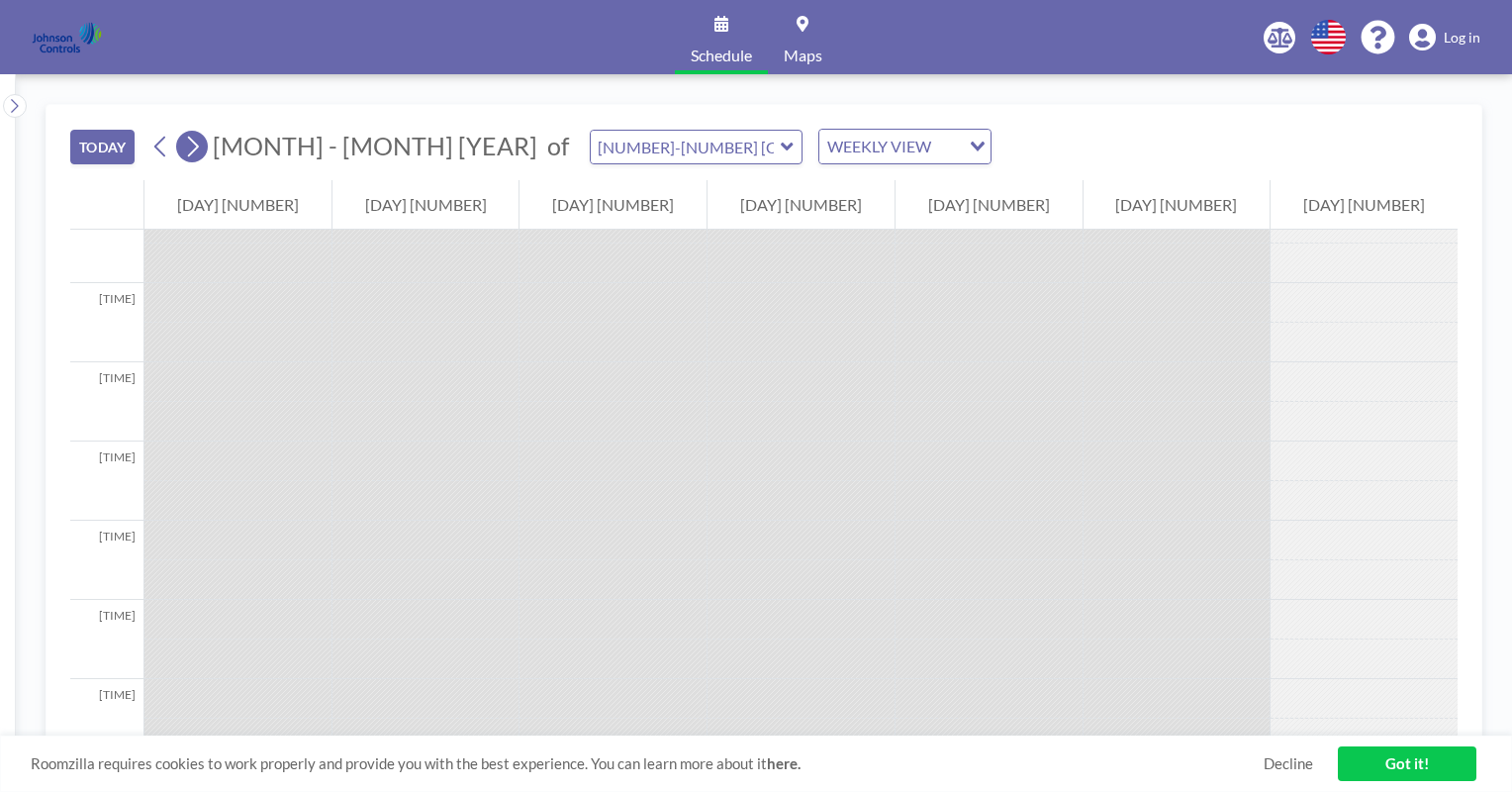 click 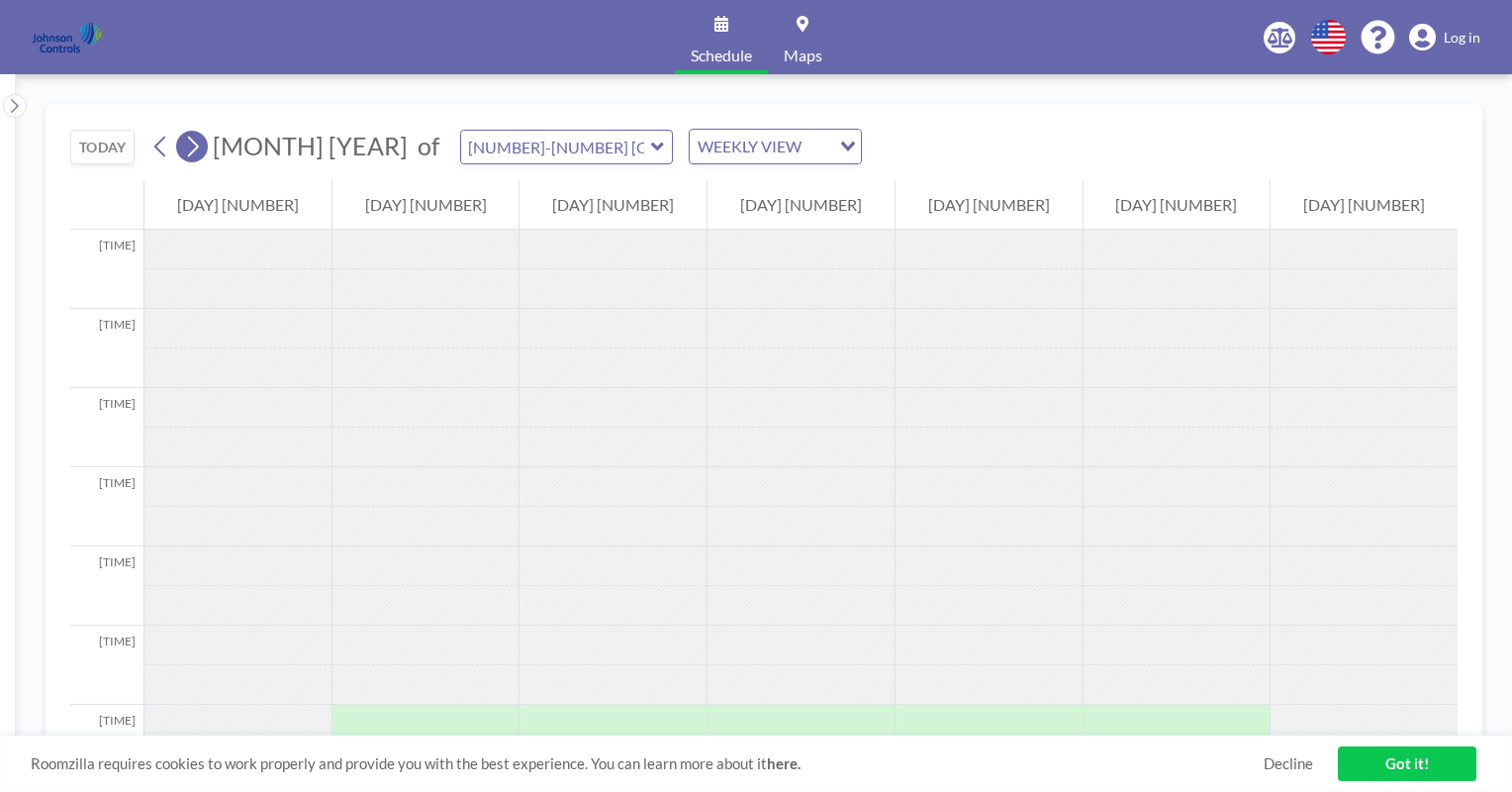 scroll, scrollTop: 0, scrollLeft: 0, axis: both 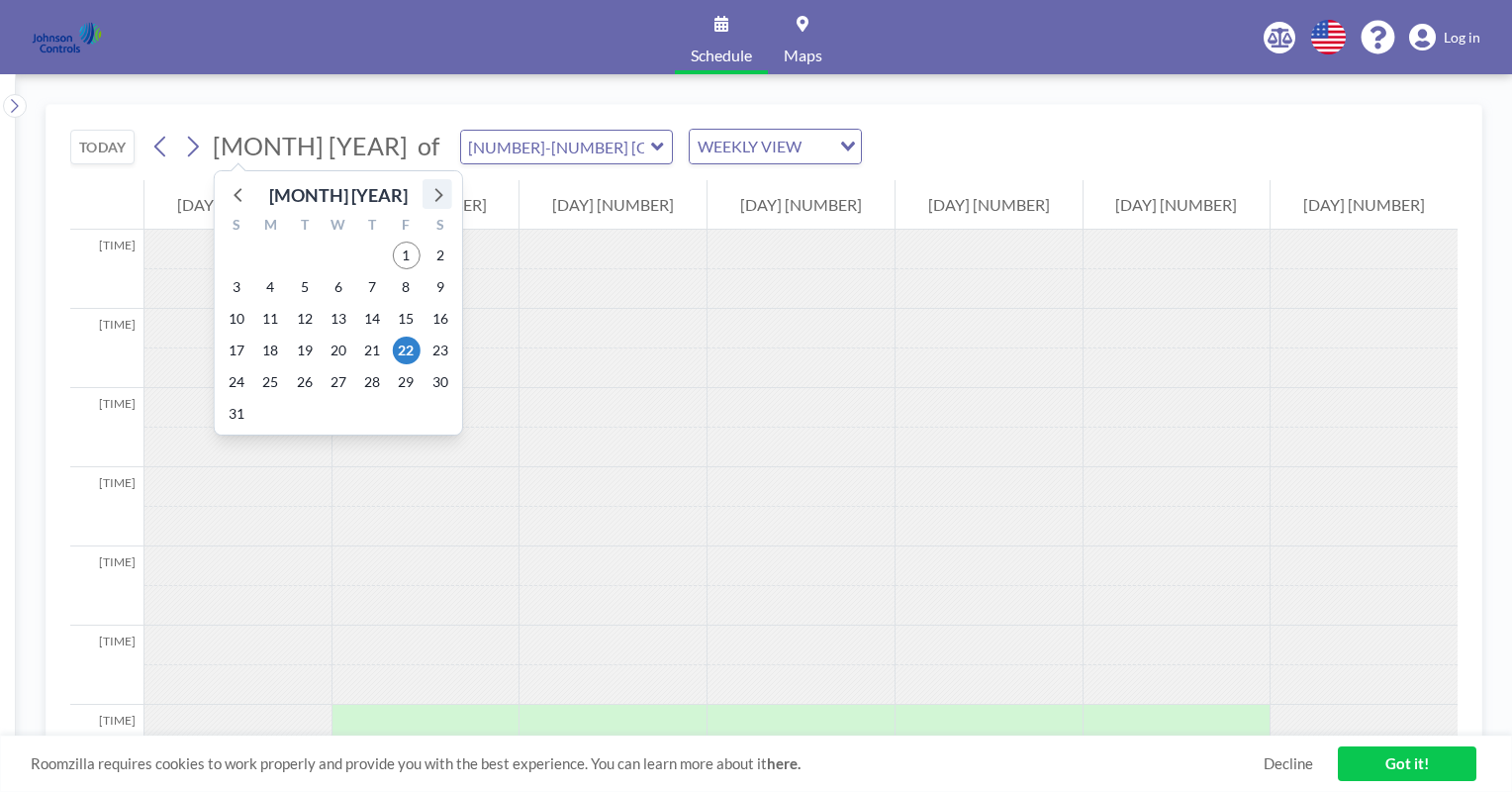 click 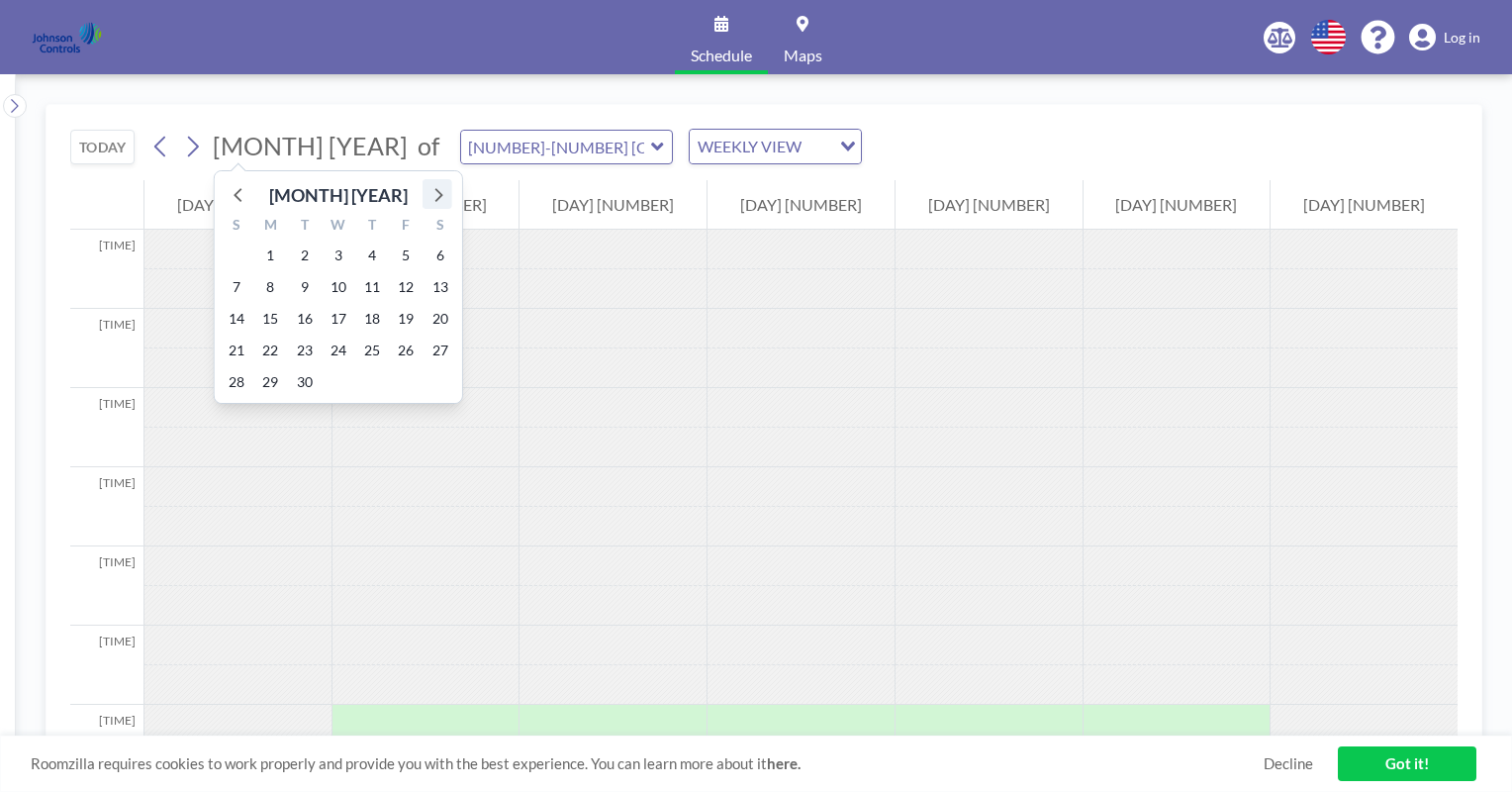 click 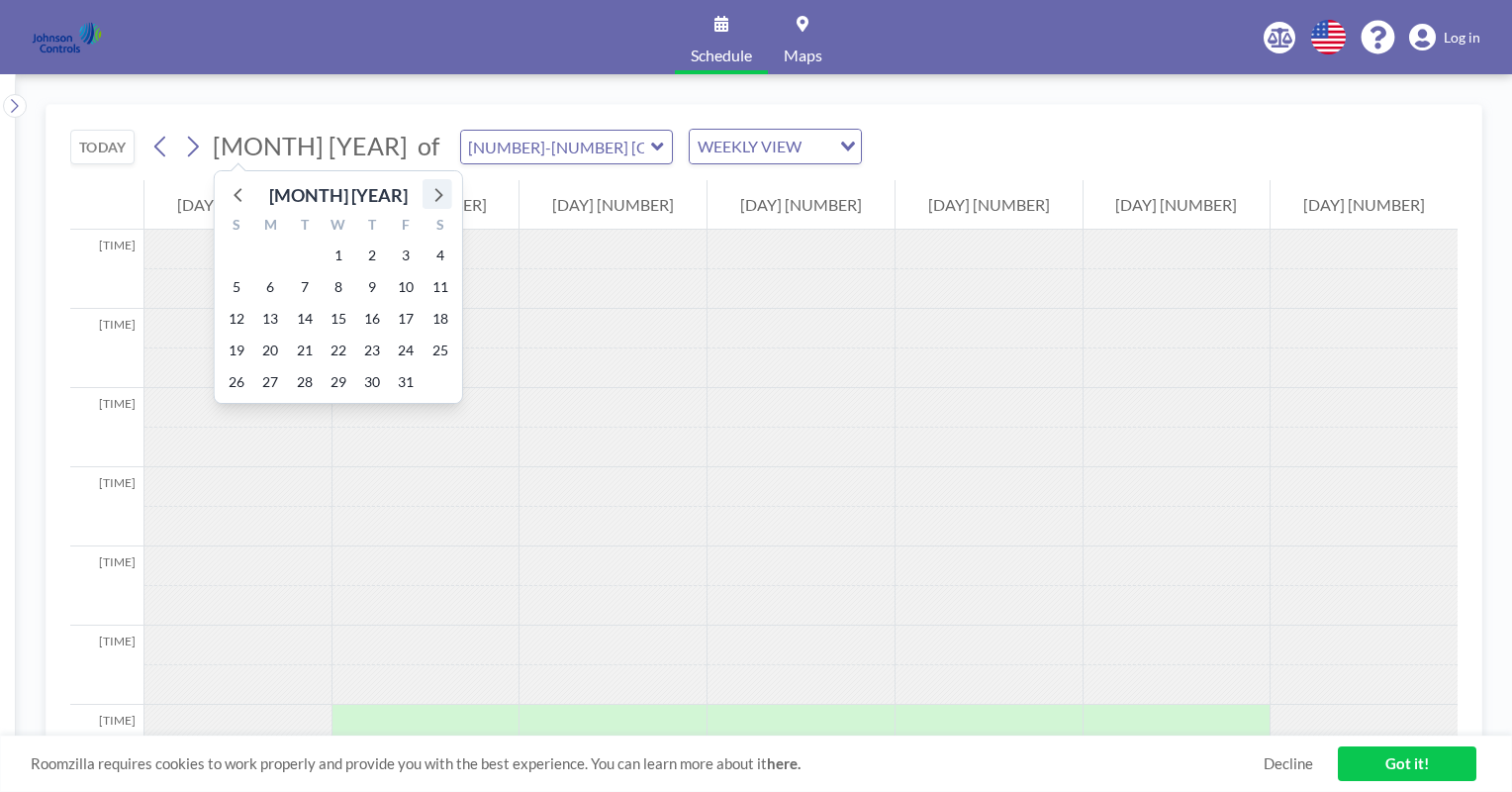 click 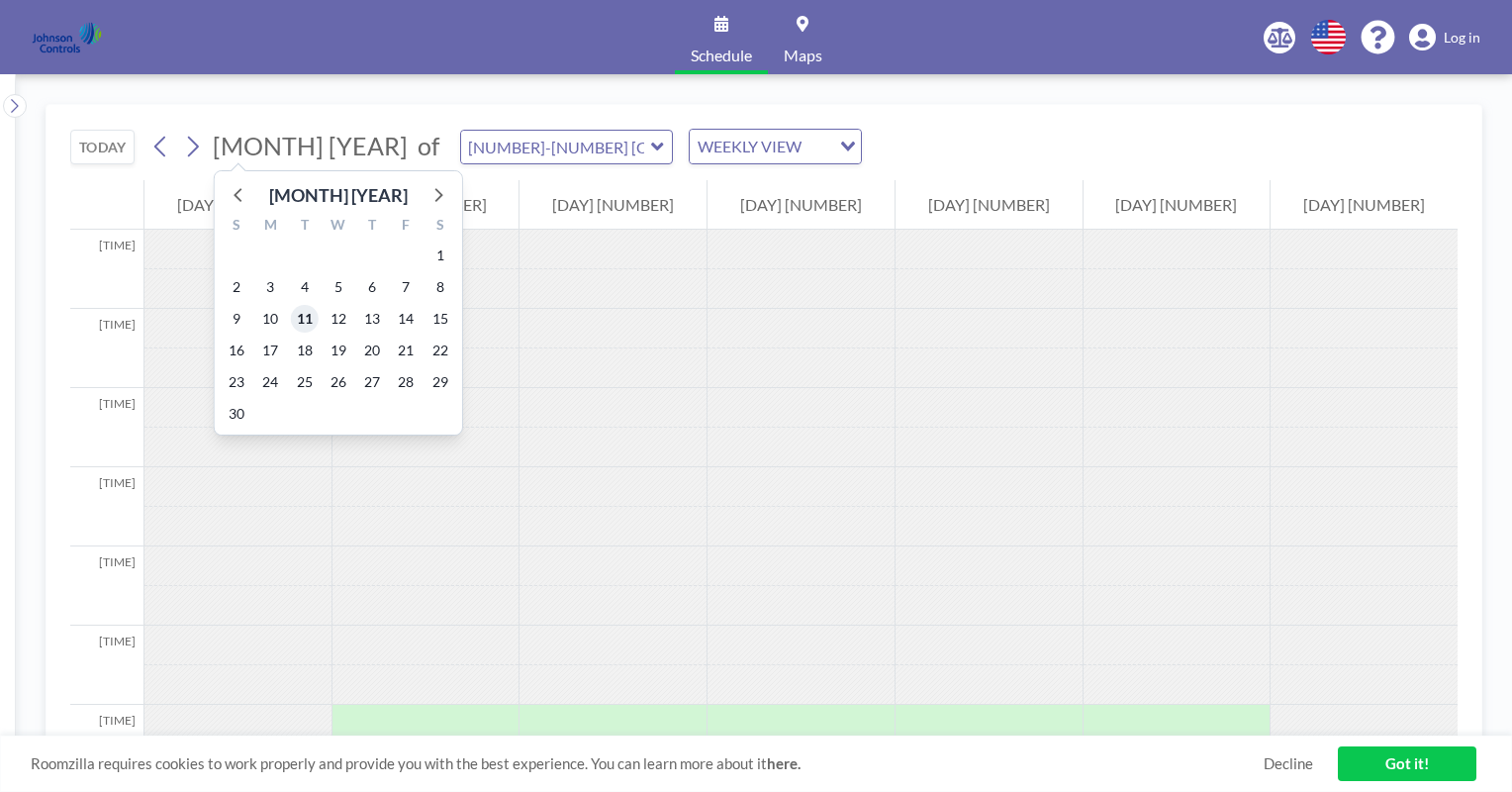 click on "11" at bounding box center [305, 319] 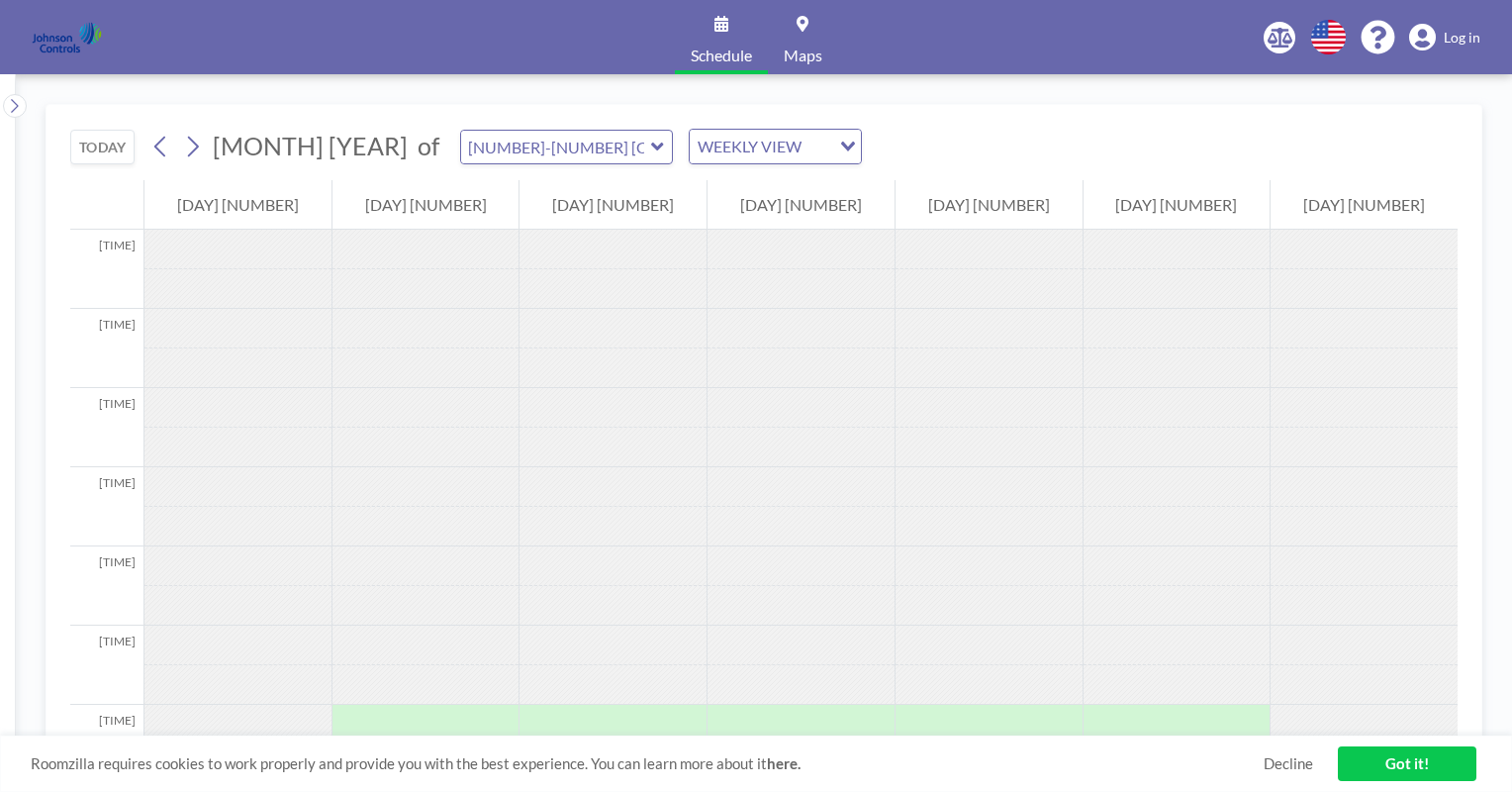click 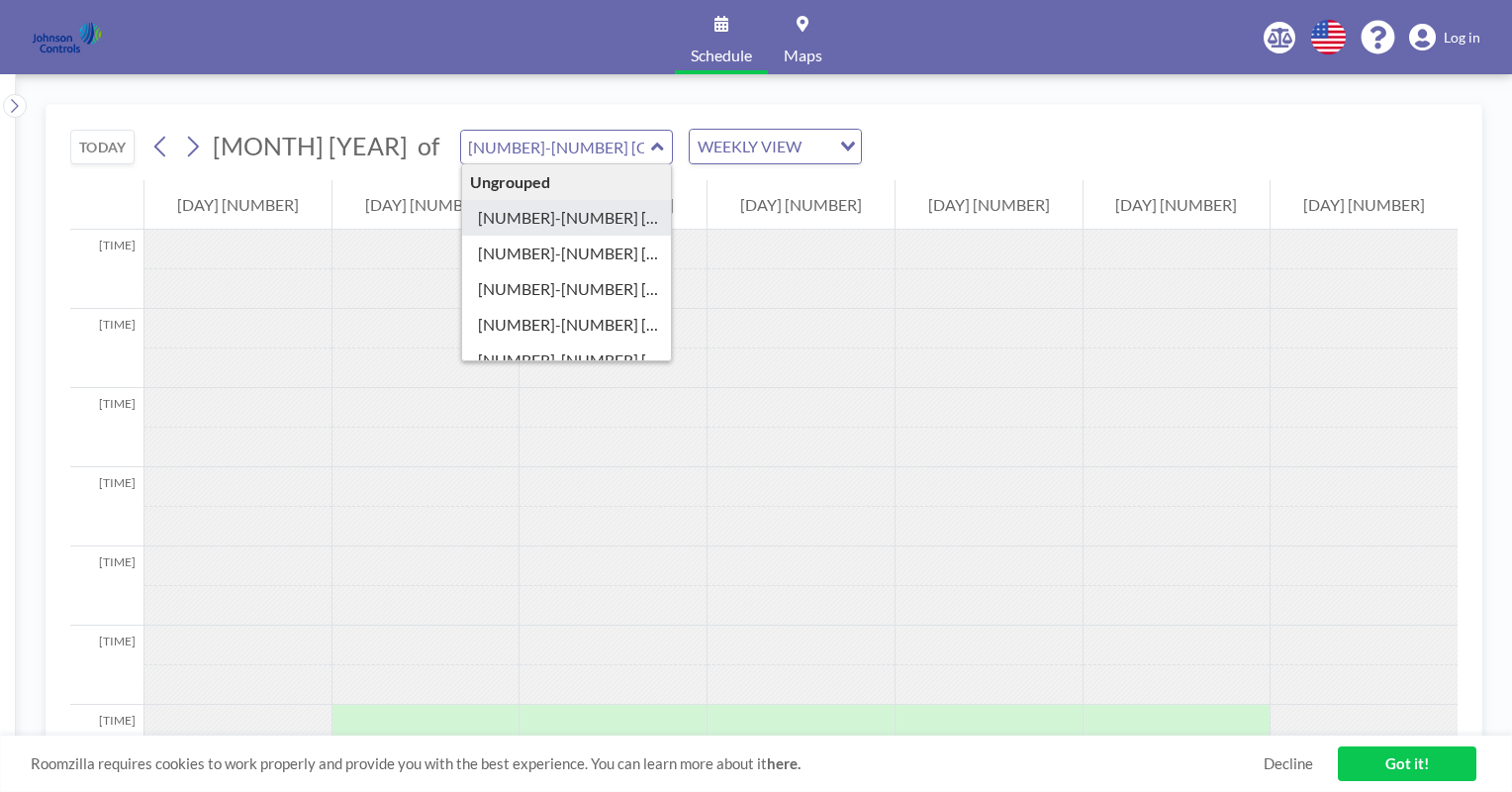 type on "[NUMBER]-[NUMBER] [CITY]" 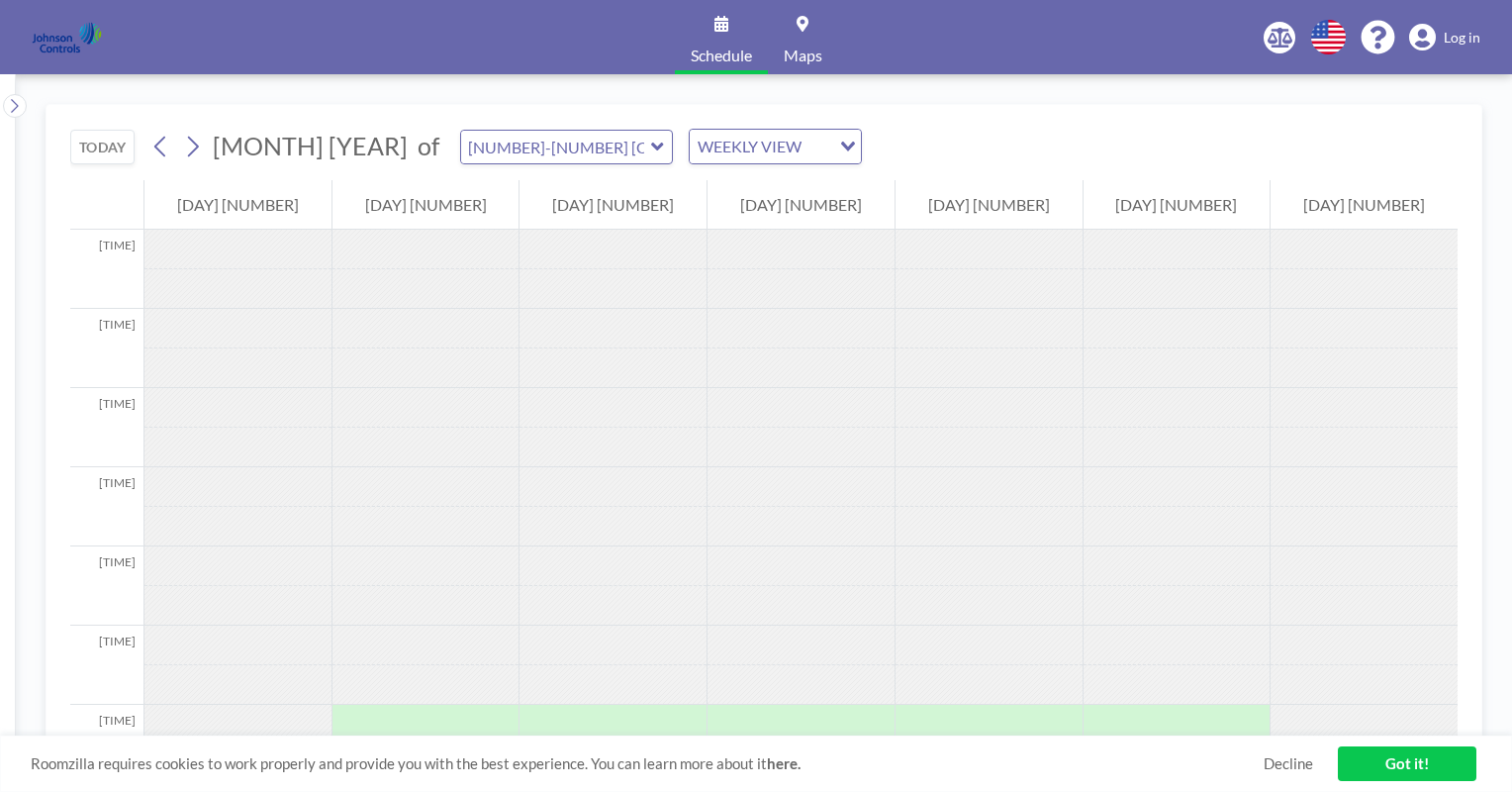 click 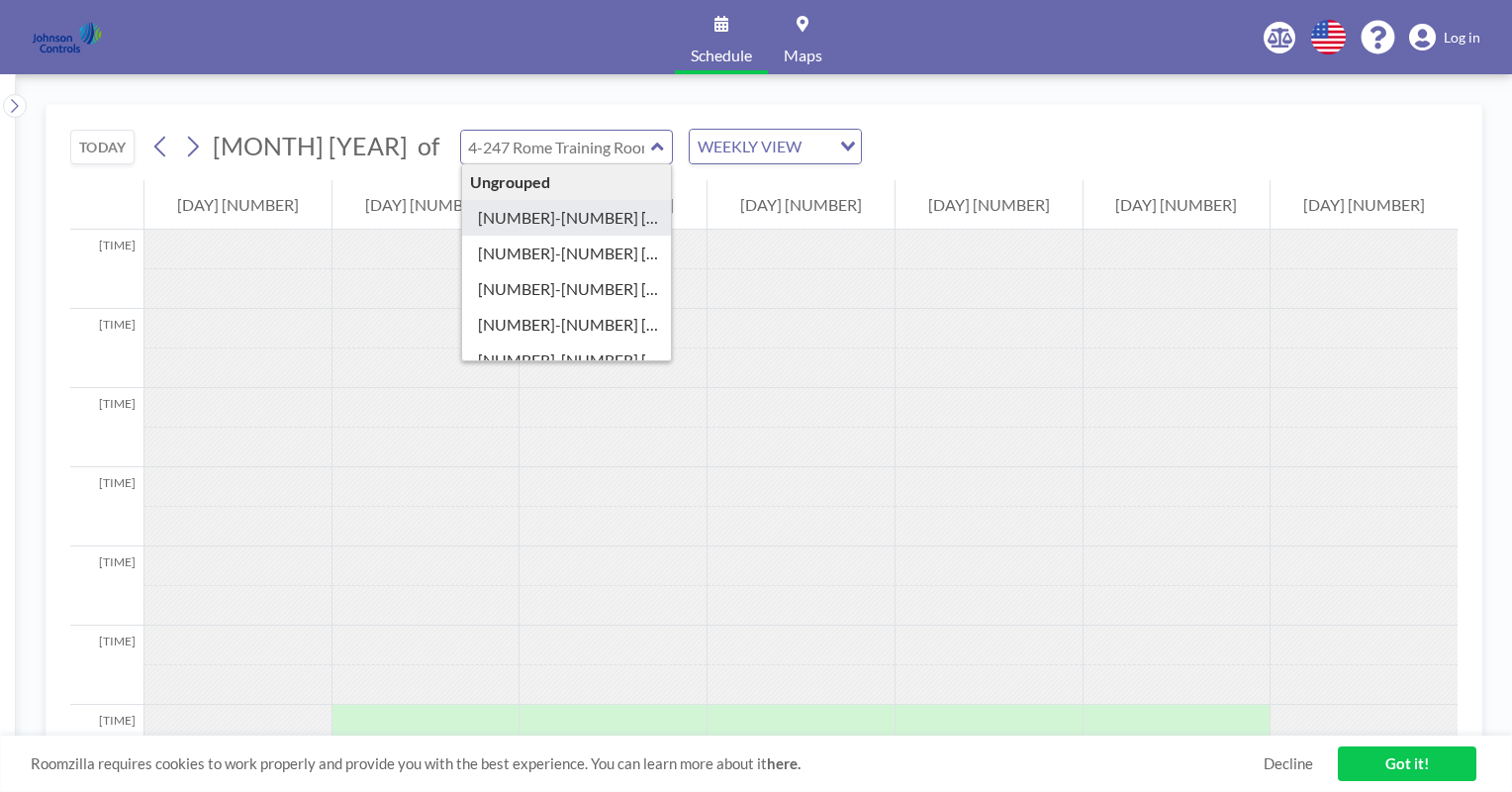 type on "[NUMBER]-[NUMBER] [CITY]" 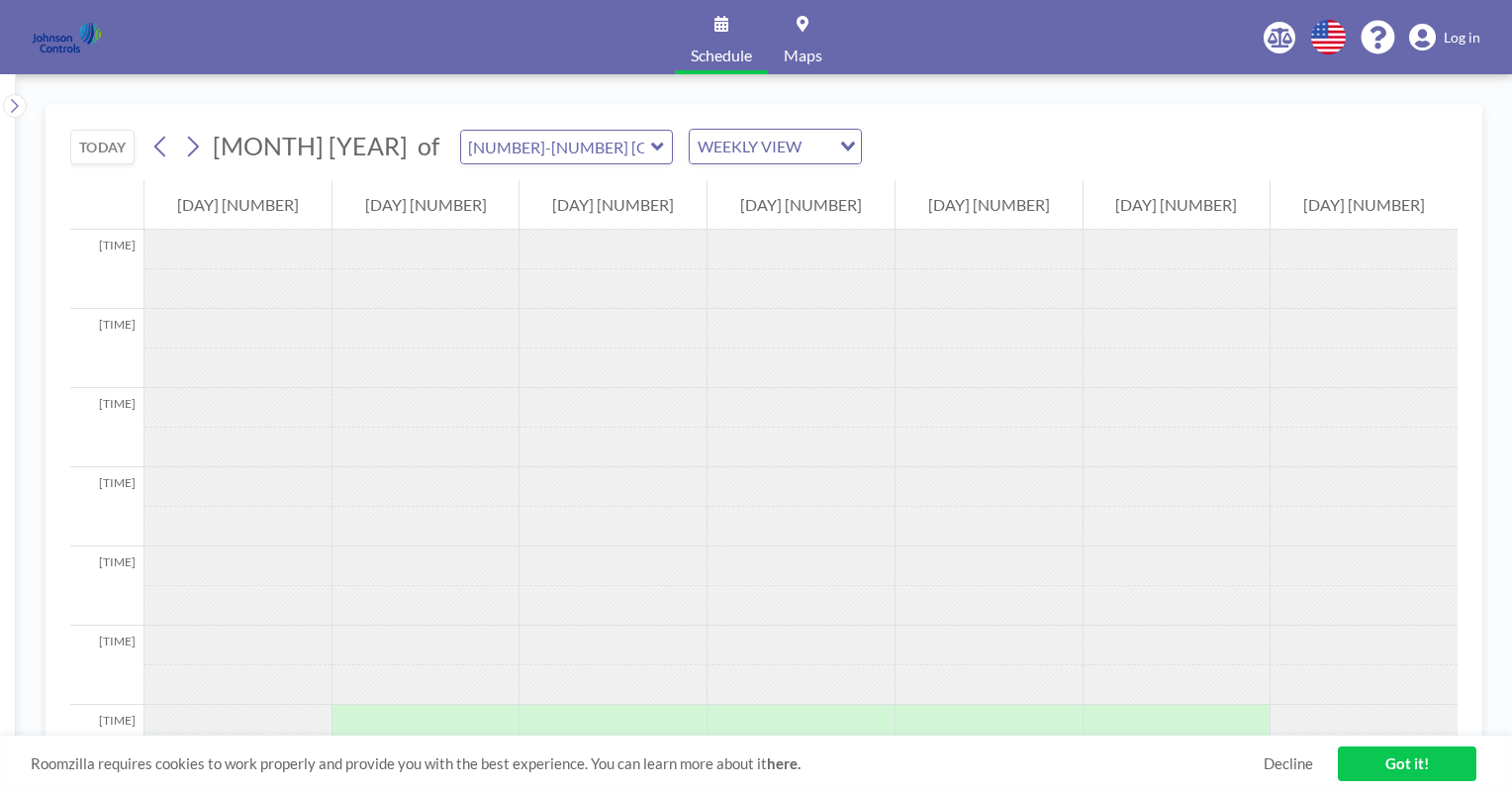 click 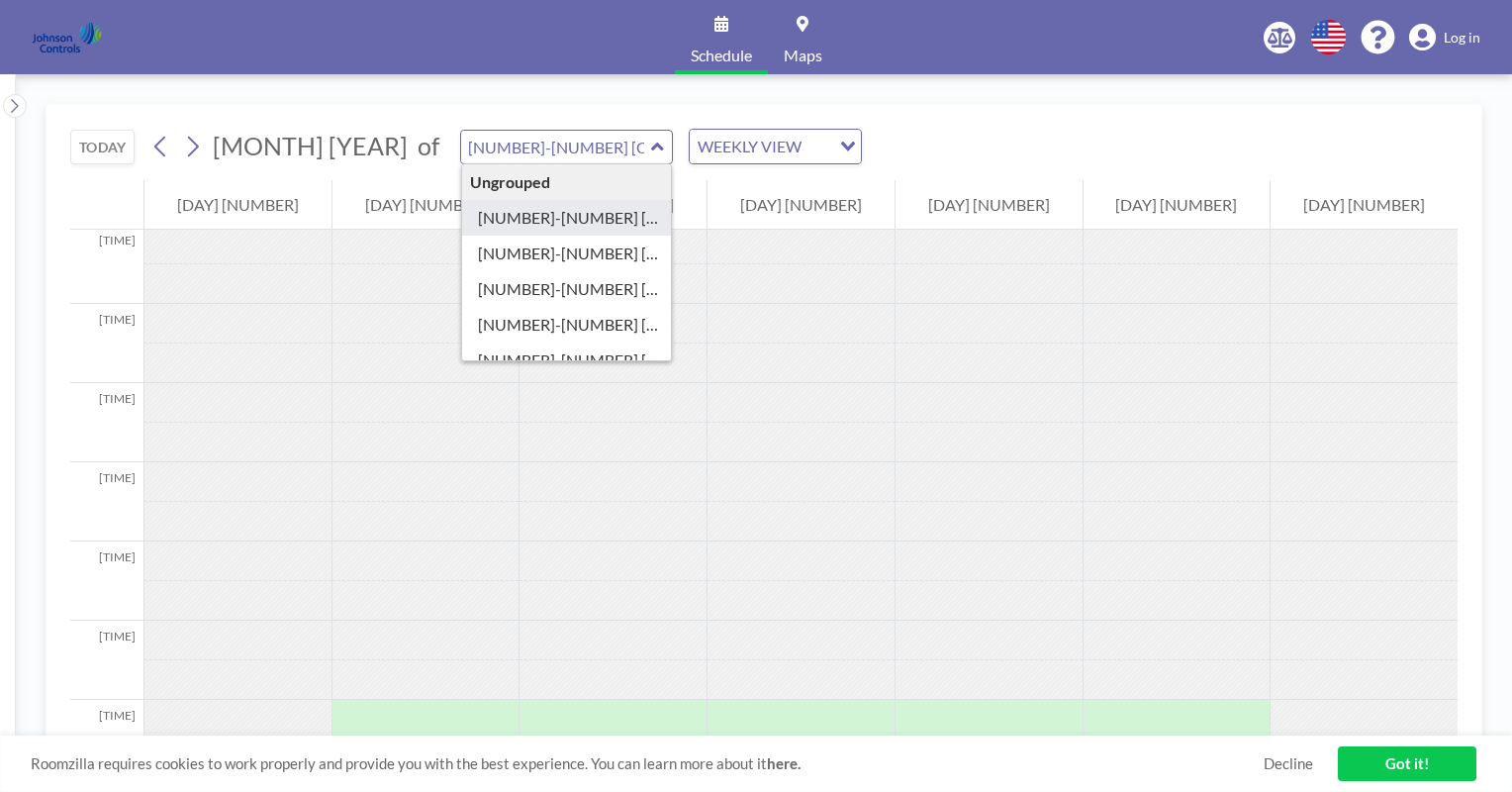 type on "[NUMBER]-[NUMBER] [CITY]" 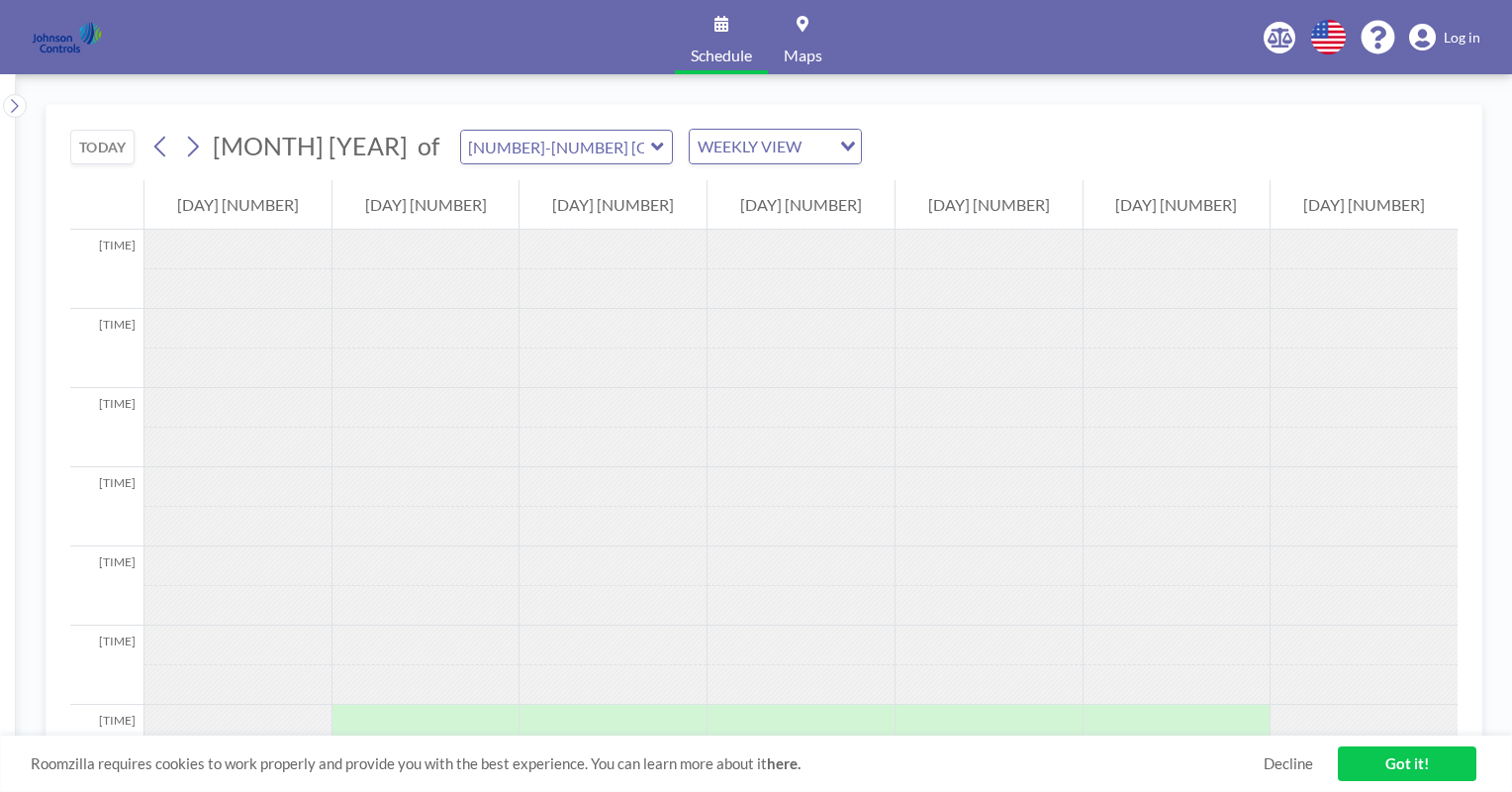 click on "TODAY" at bounding box center (102, 147) 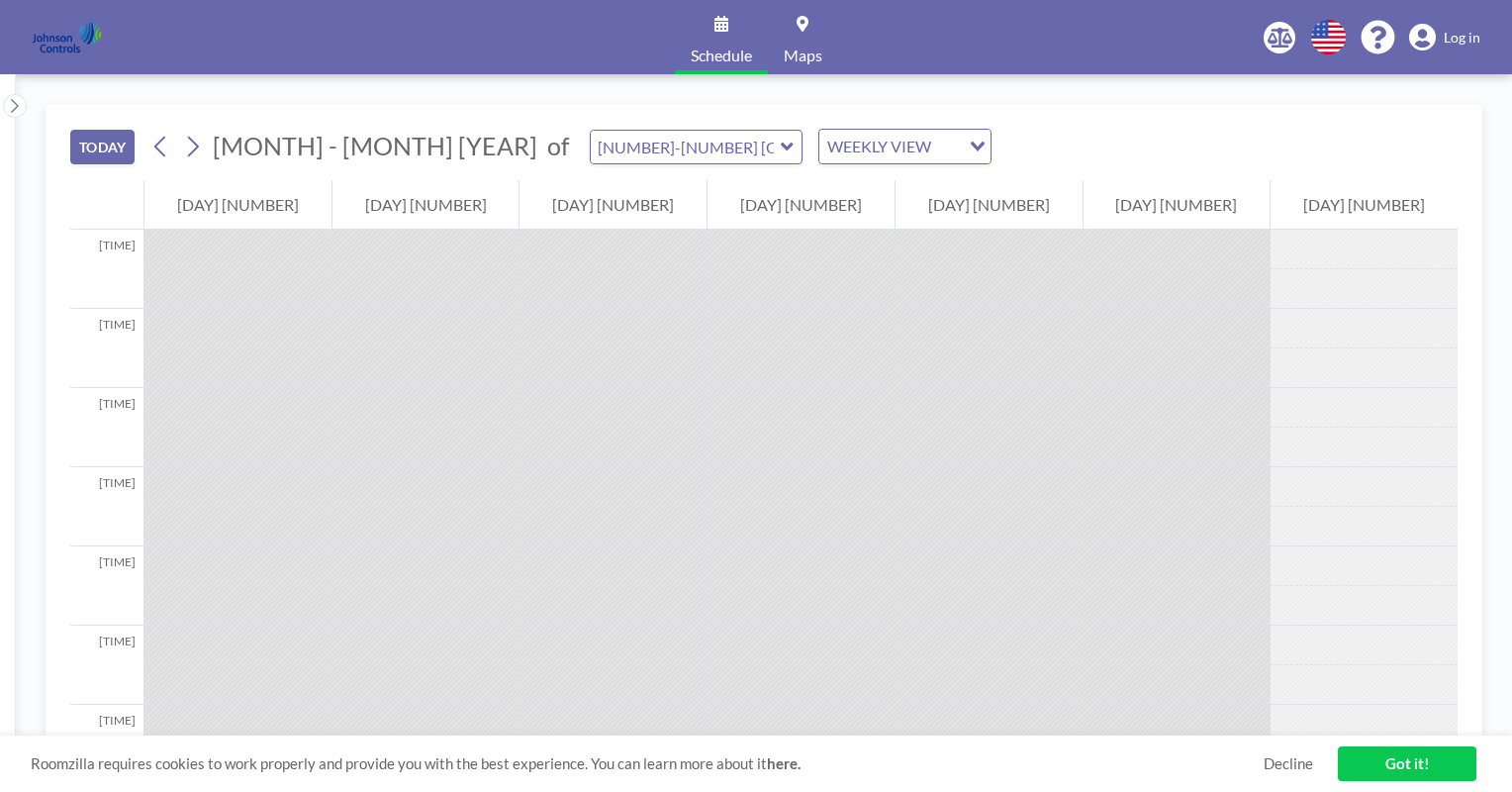 click 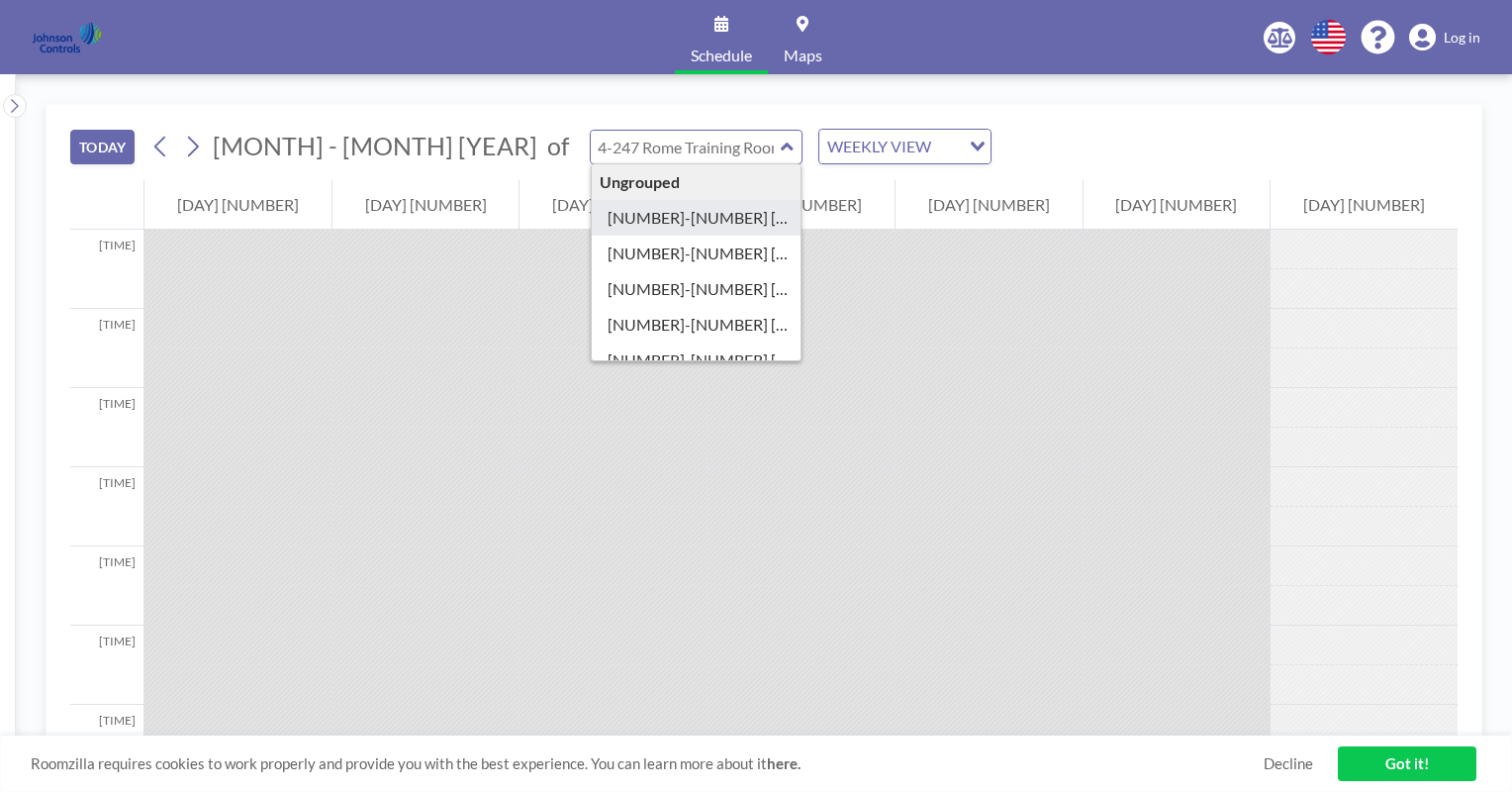 type on "[NUMBER]-[NUMBER] [CITY]" 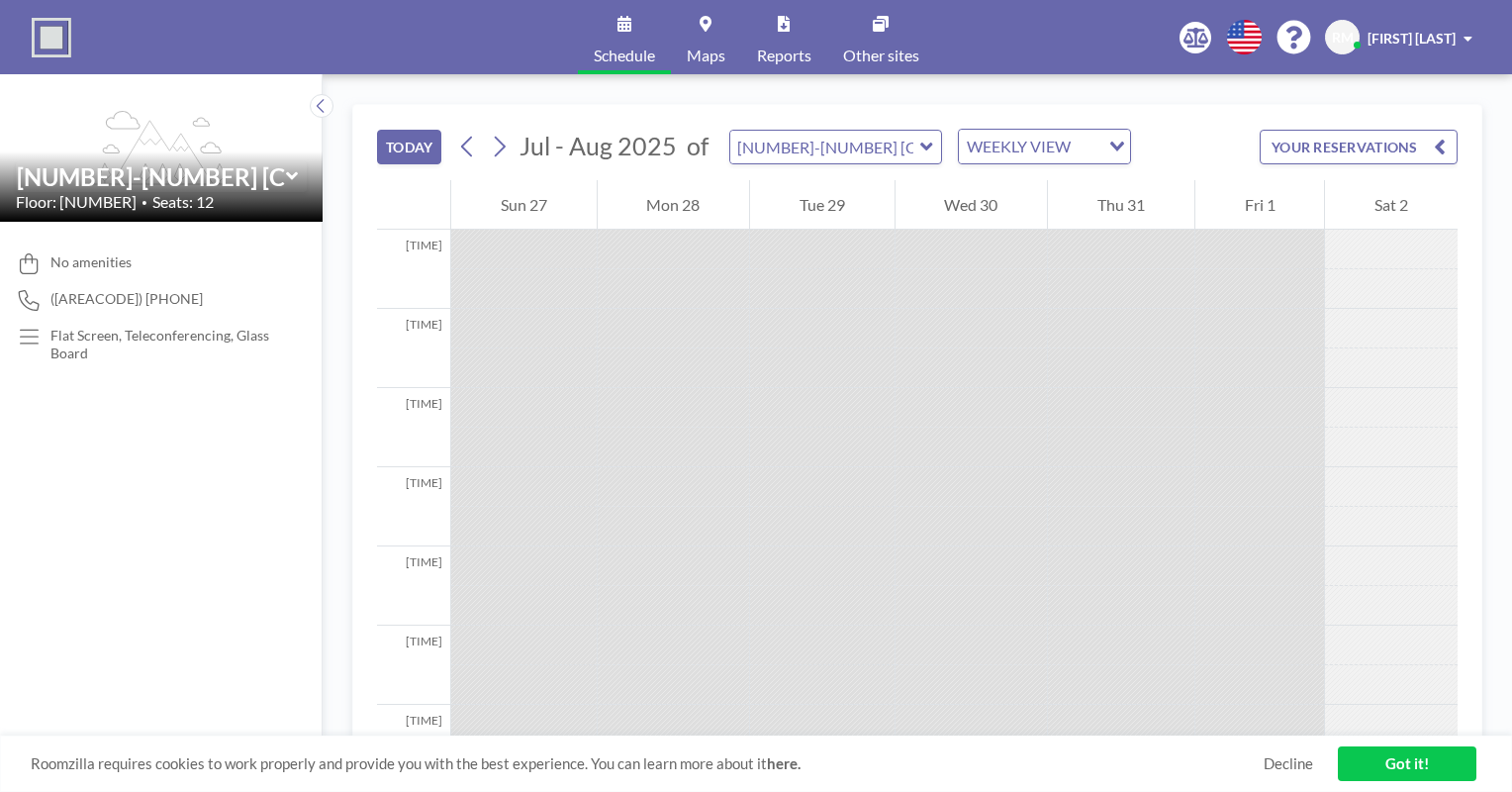 scroll, scrollTop: 0, scrollLeft: 0, axis: both 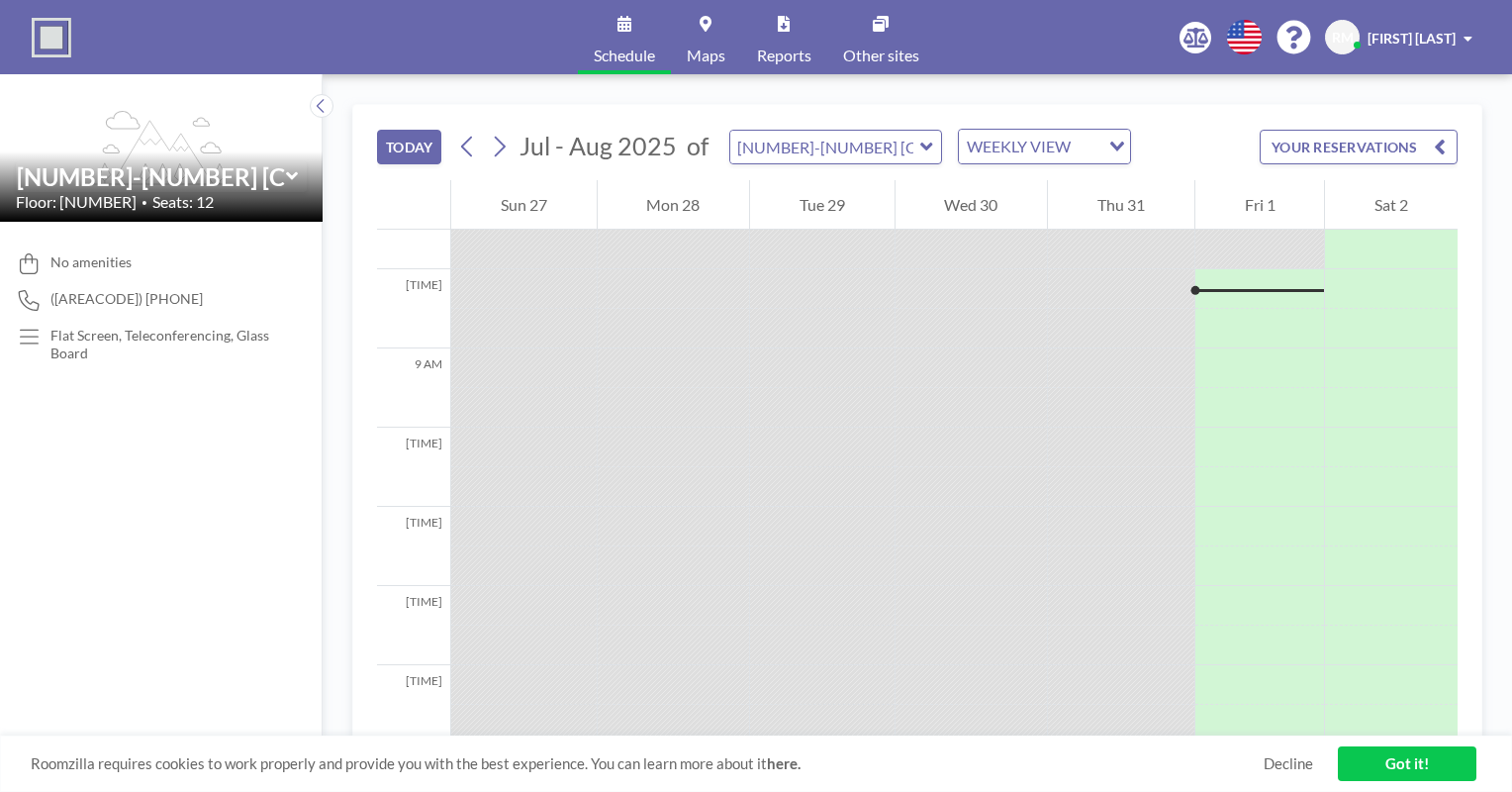 click 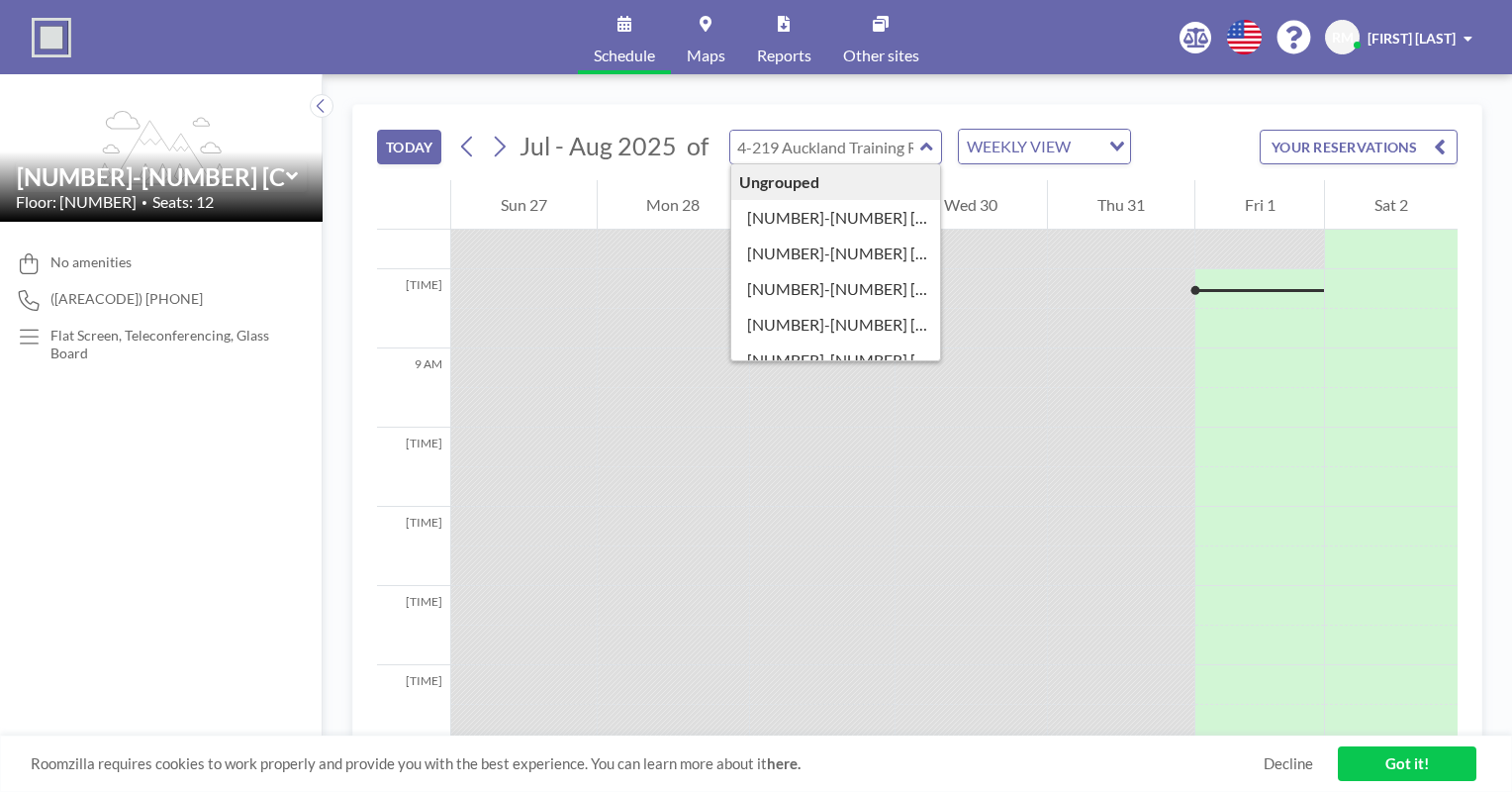 click at bounding box center (822, 527) 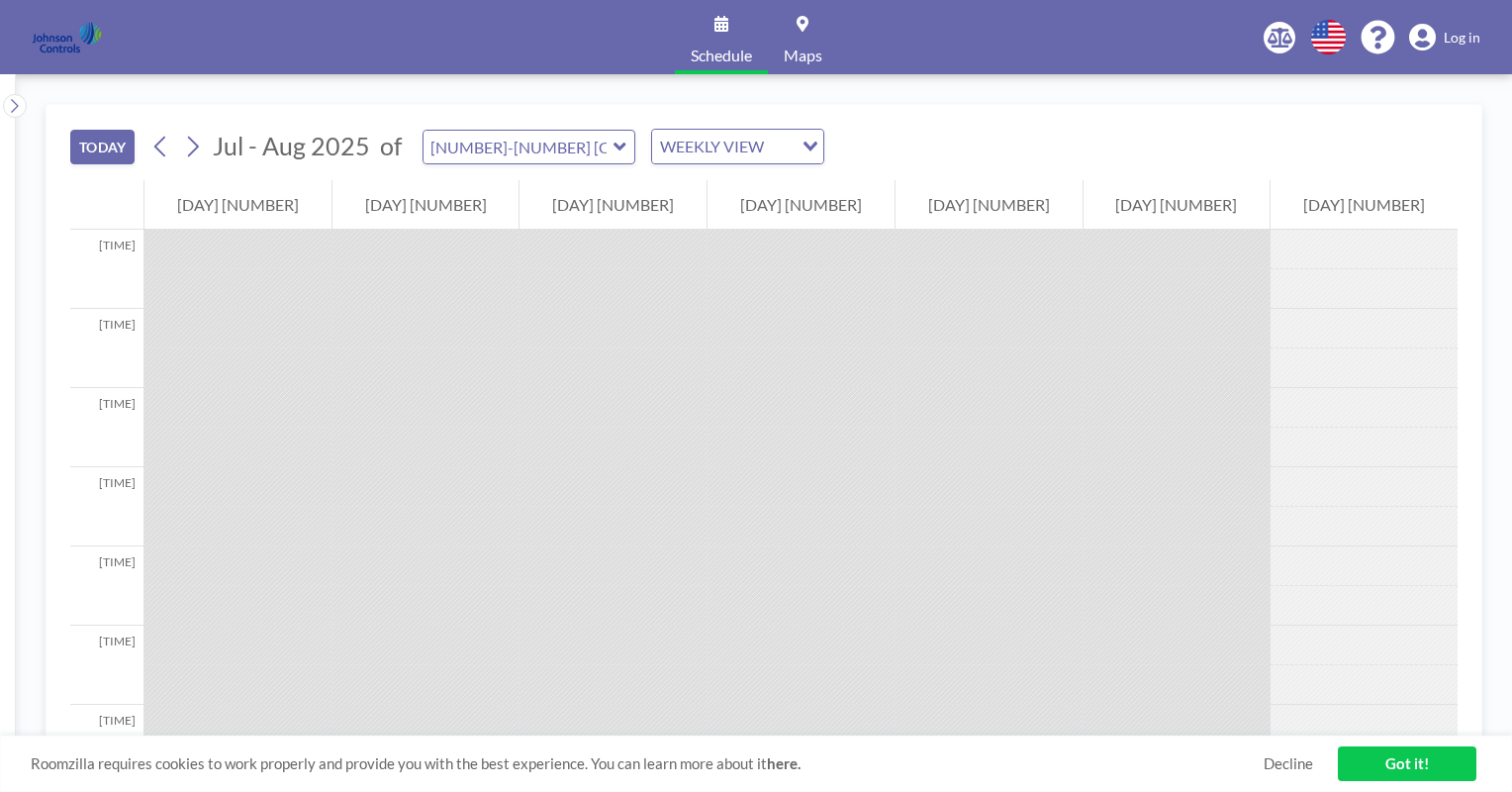 scroll, scrollTop: 0, scrollLeft: 0, axis: both 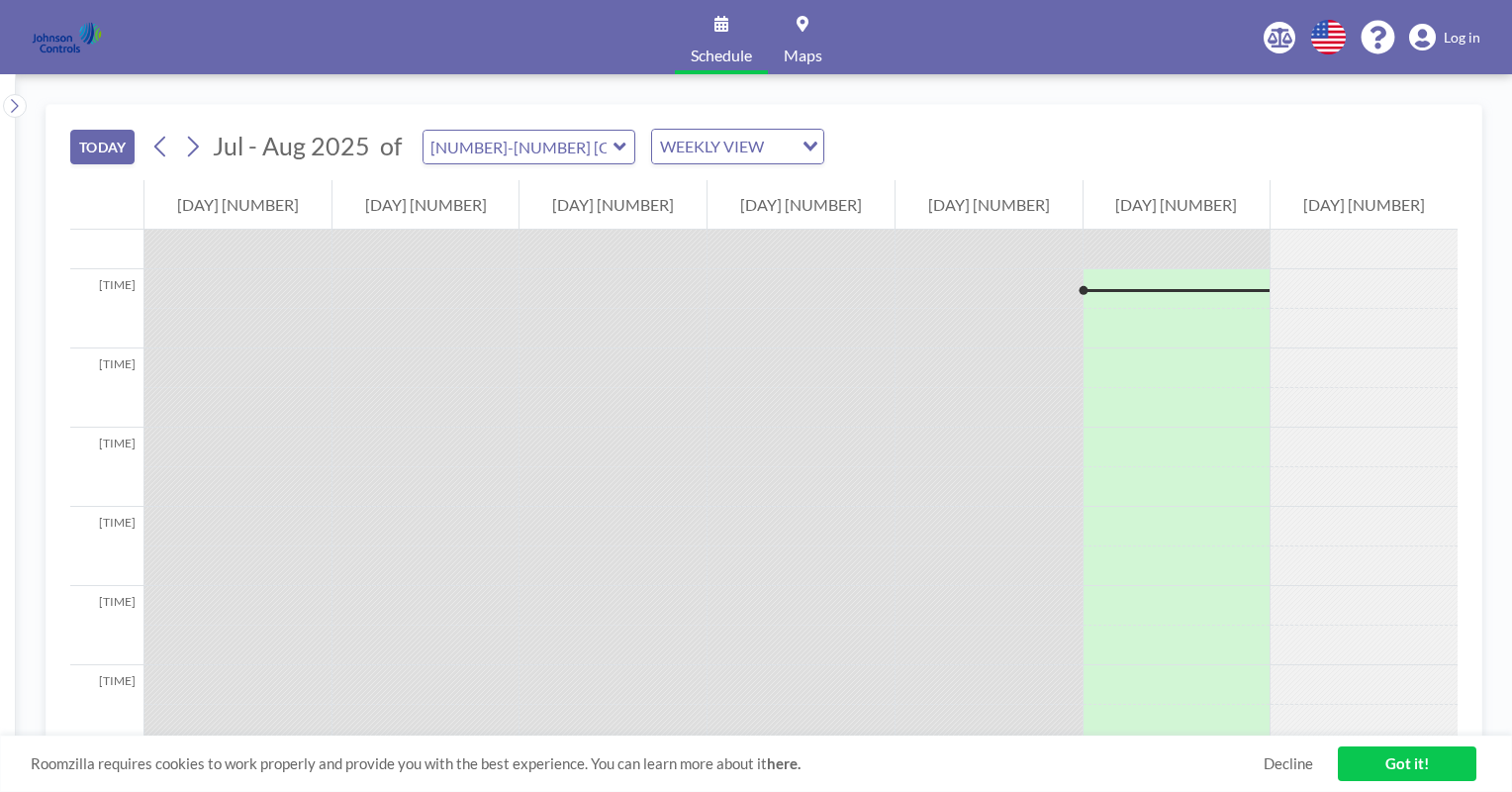 click 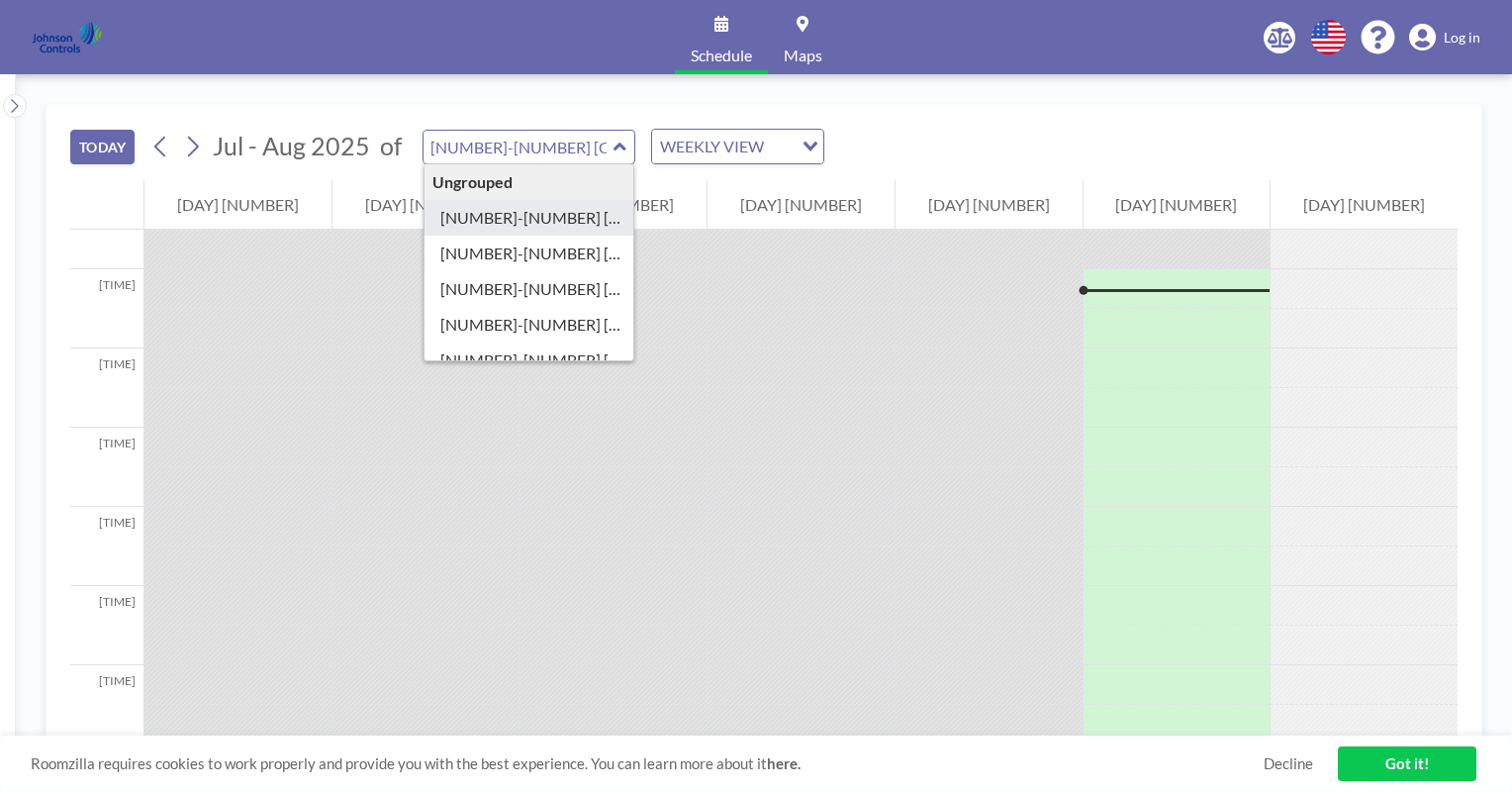 type on "[NUMBER]-[NUMBER] [CITY]" 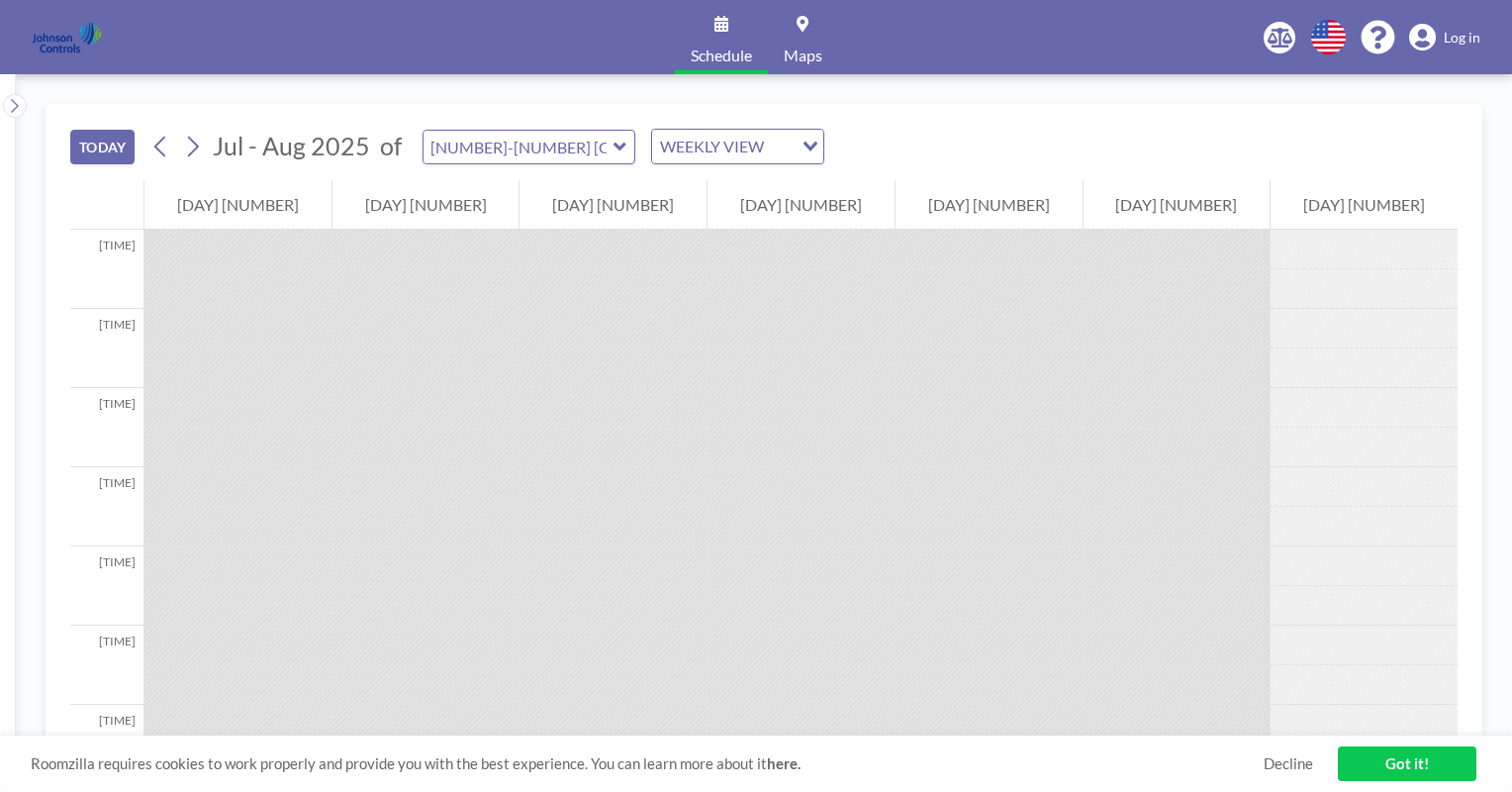 scroll, scrollTop: 79, scrollLeft: 0, axis: vertical 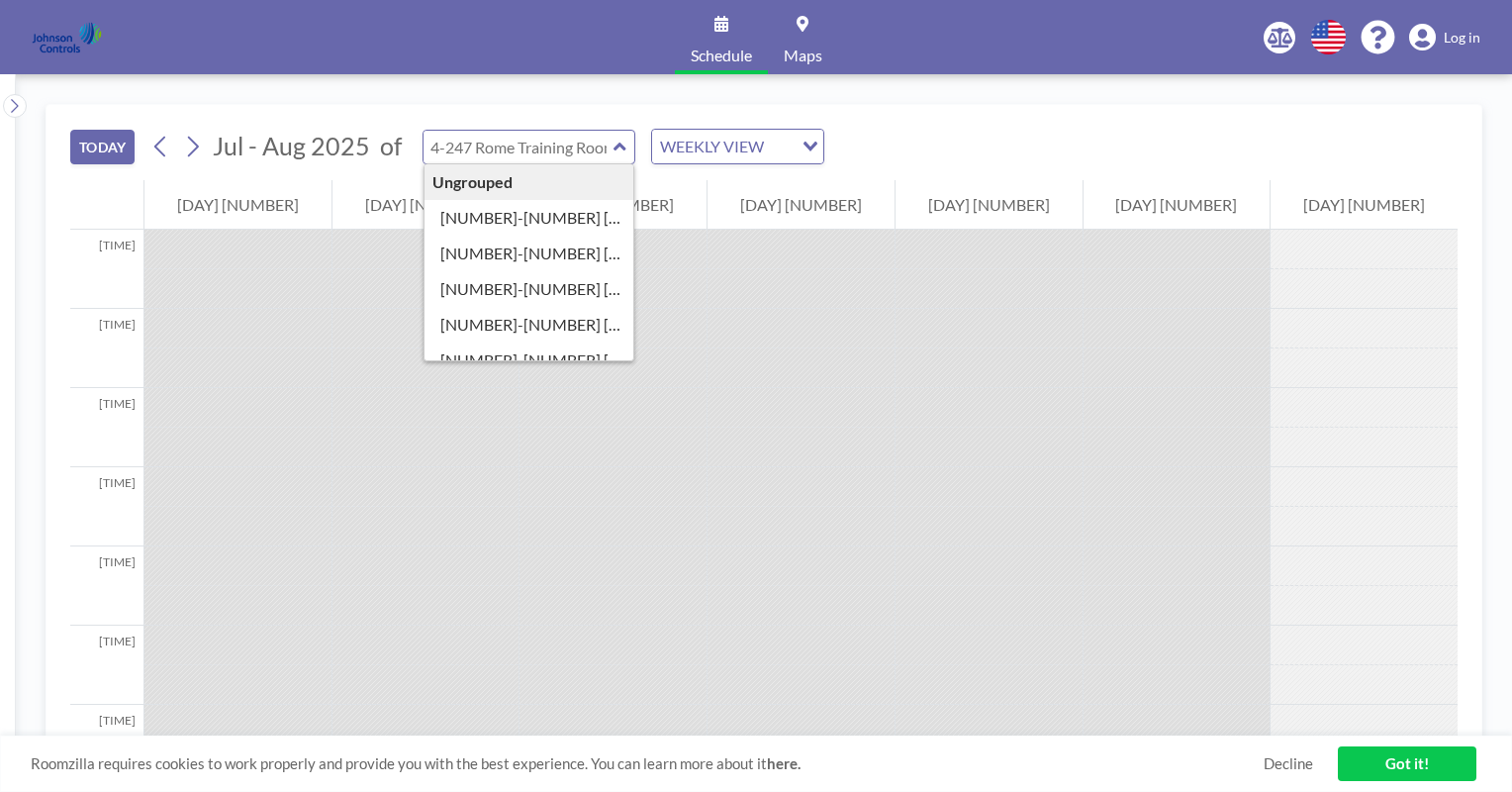click at bounding box center [519, 147] 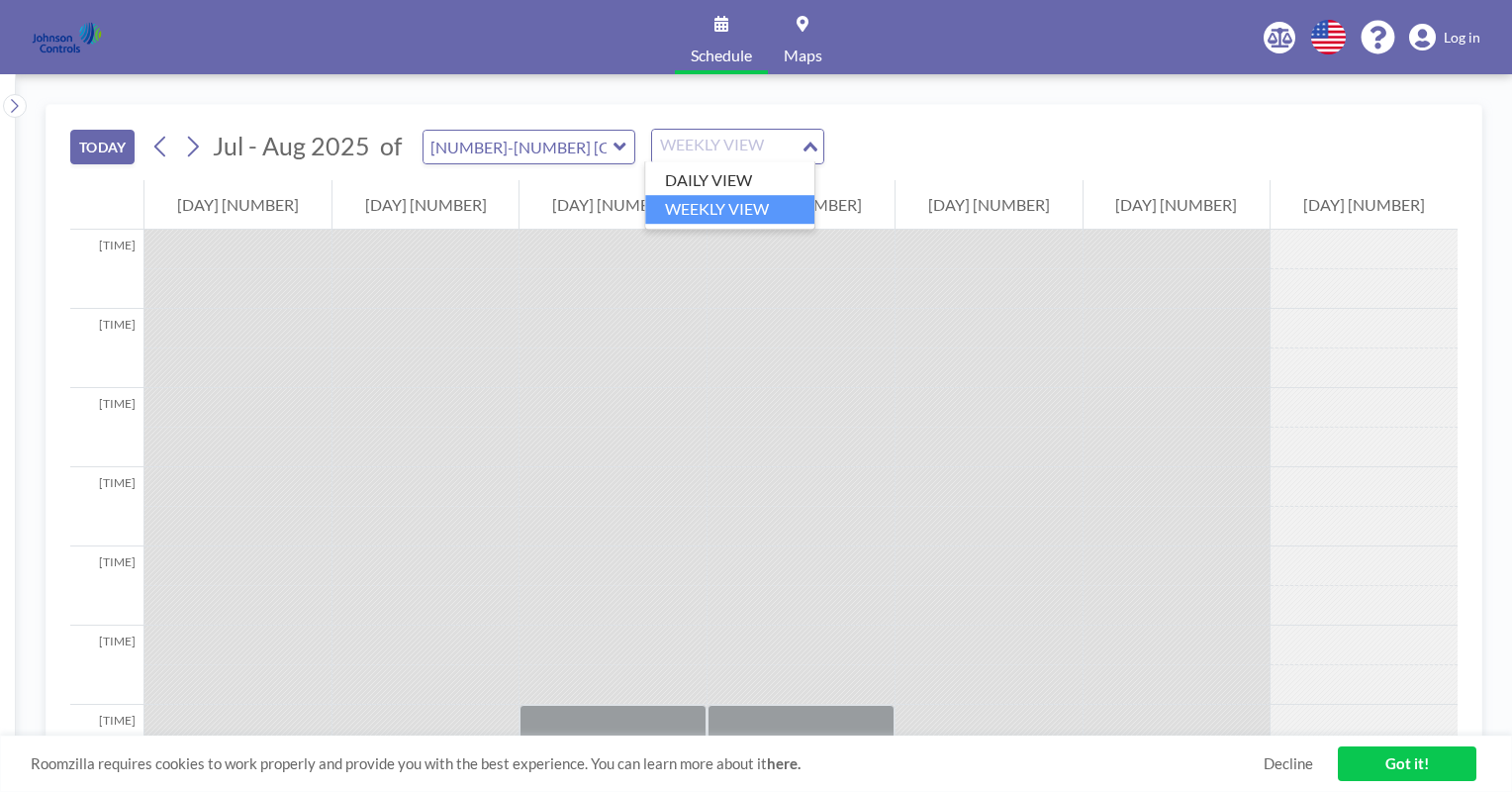 click 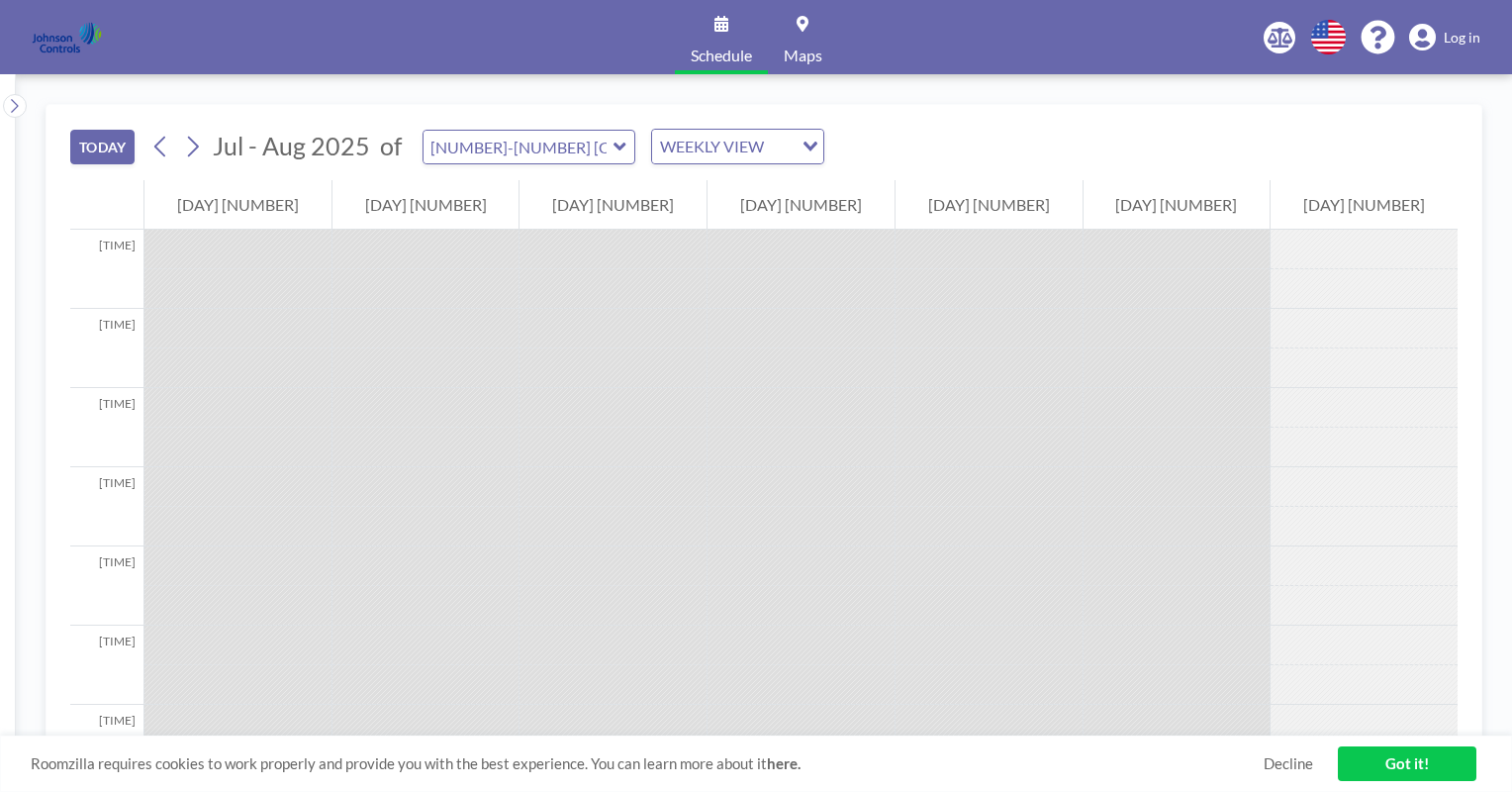type on "[NUMBER]-[NUMBER] [CITY]" 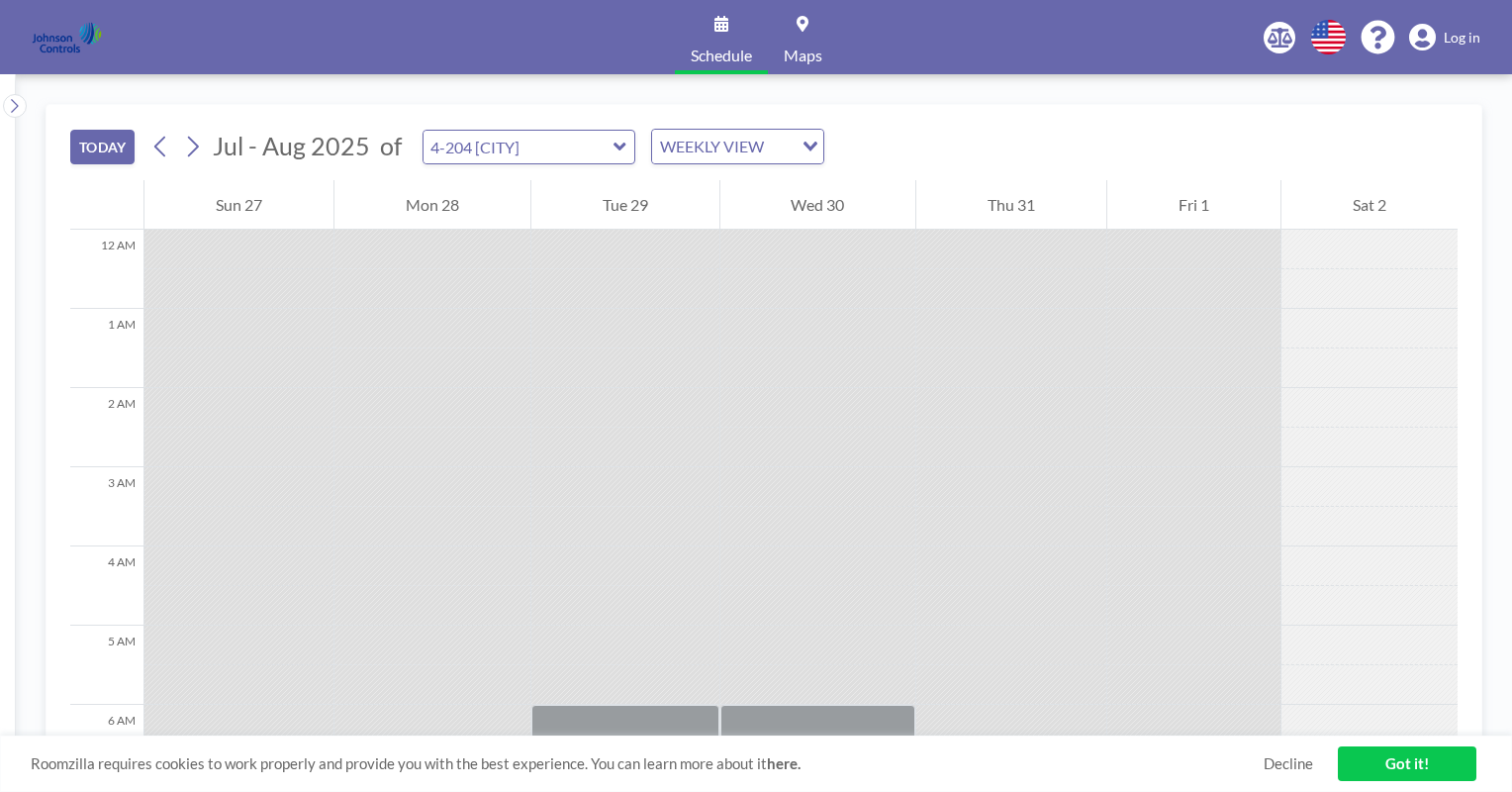 scroll, scrollTop: 0, scrollLeft: 0, axis: both 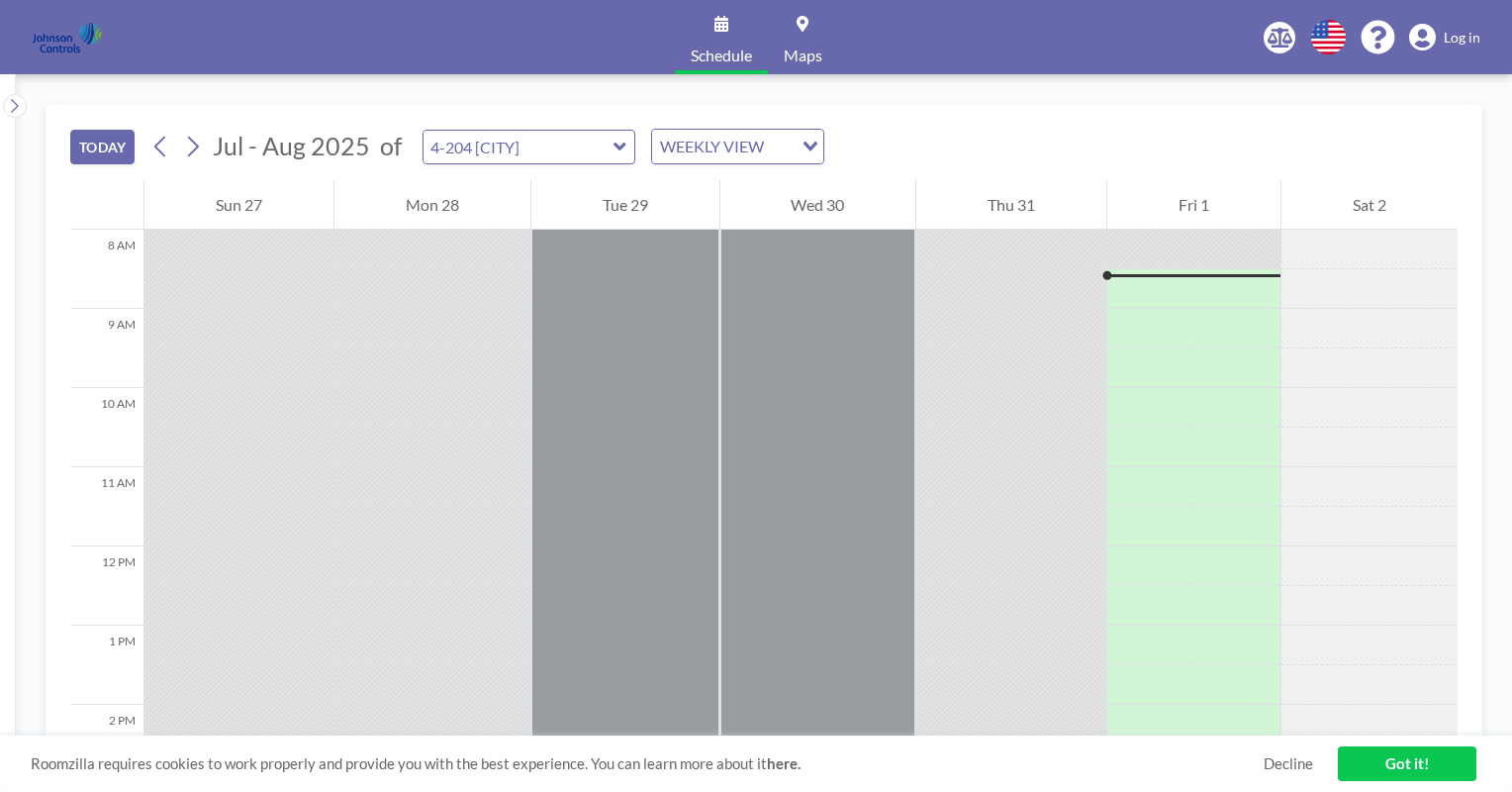 click 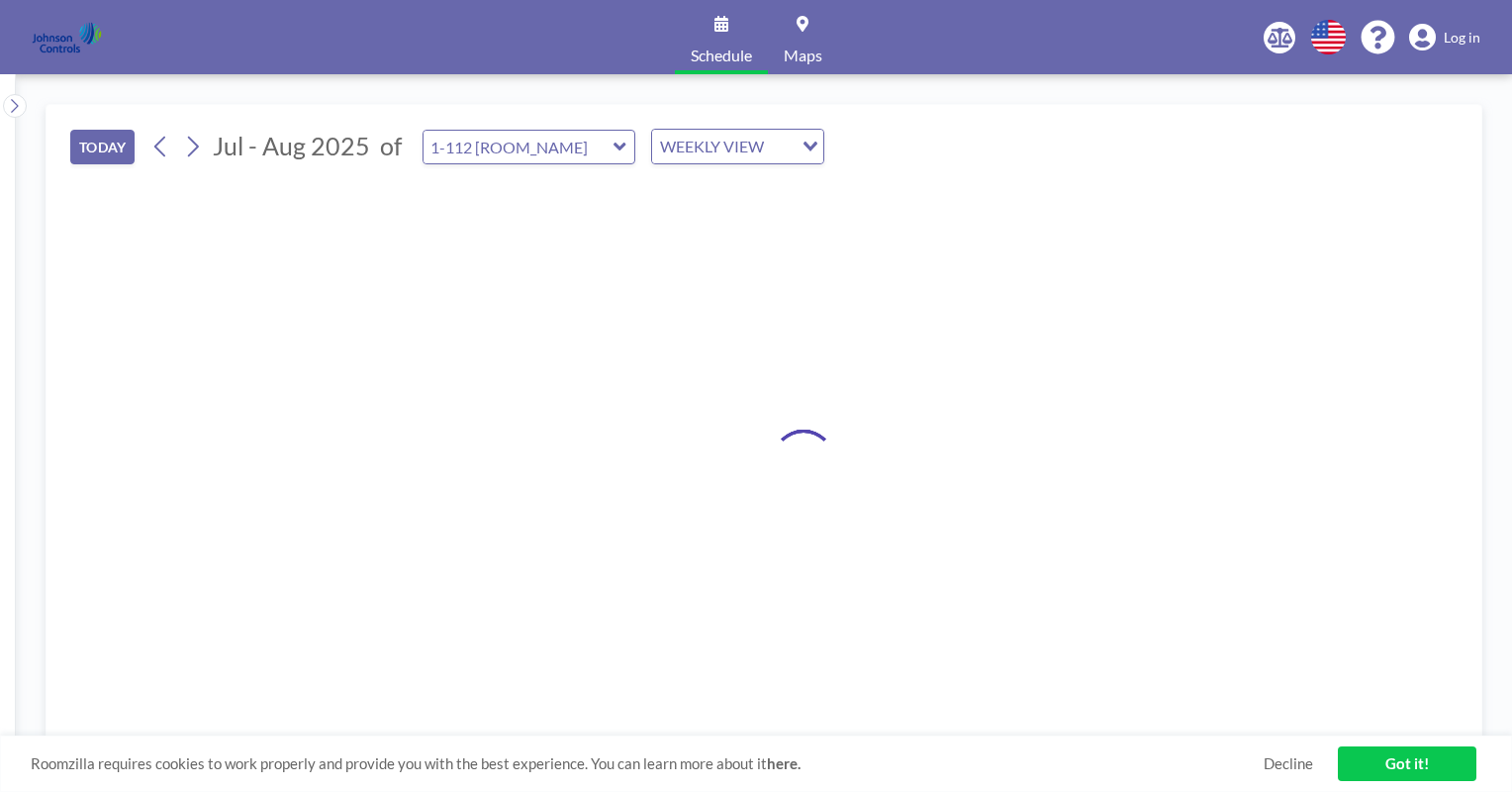 type on "[NUMBER]-[NUMBER] [CITY] Training Room" 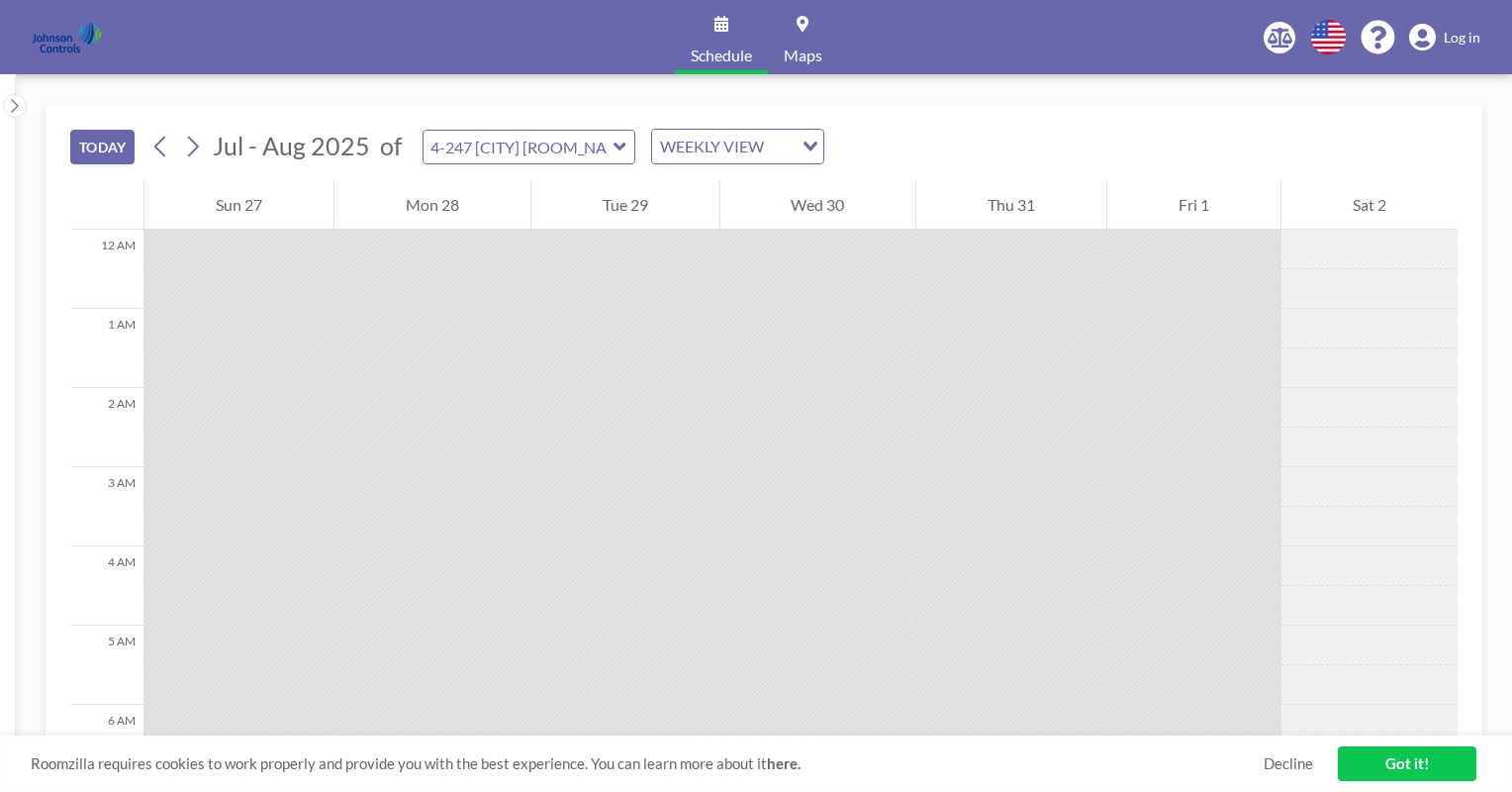 scroll, scrollTop: 387, scrollLeft: 0, axis: vertical 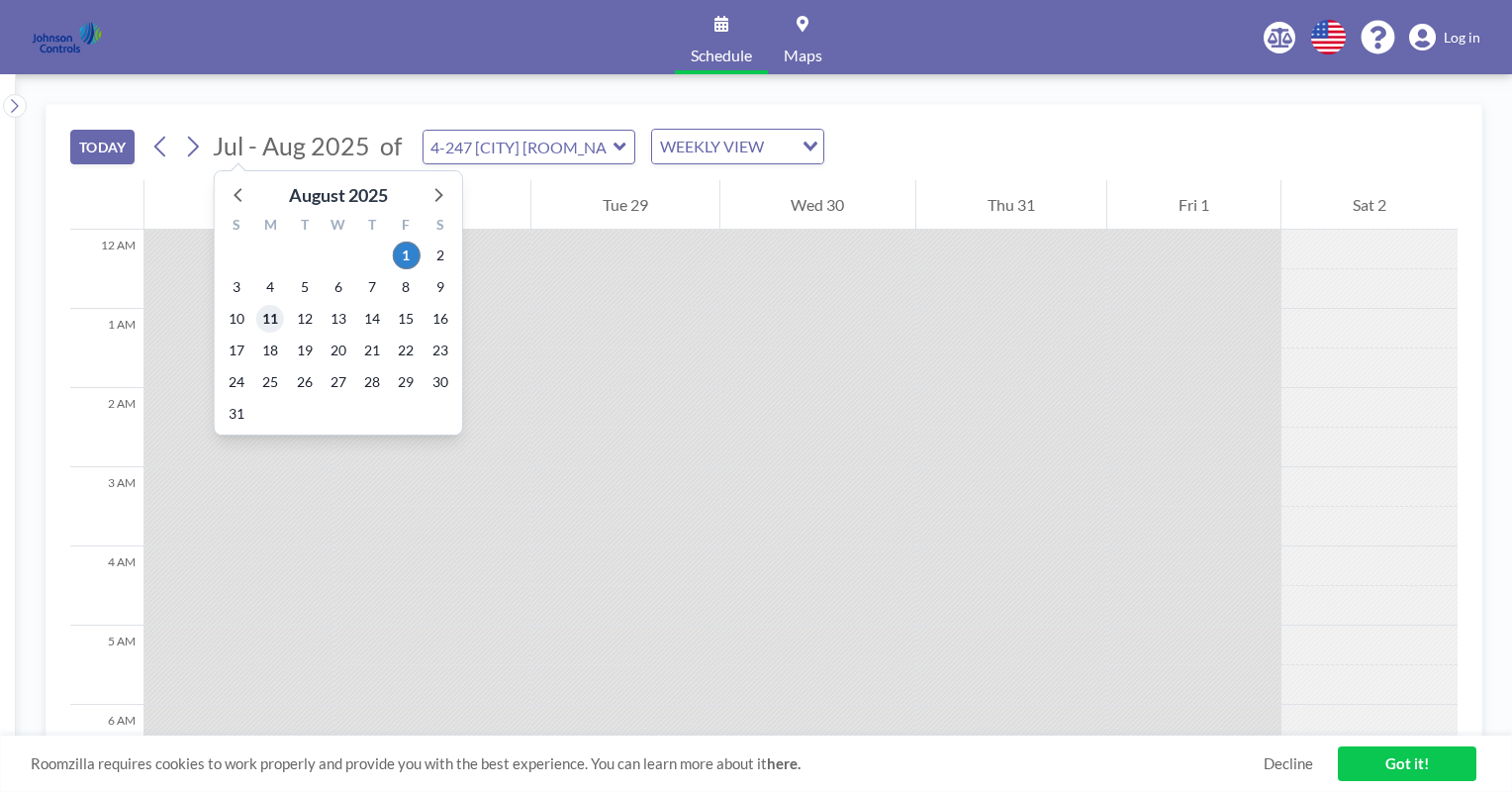 click on "11" at bounding box center [270, 319] 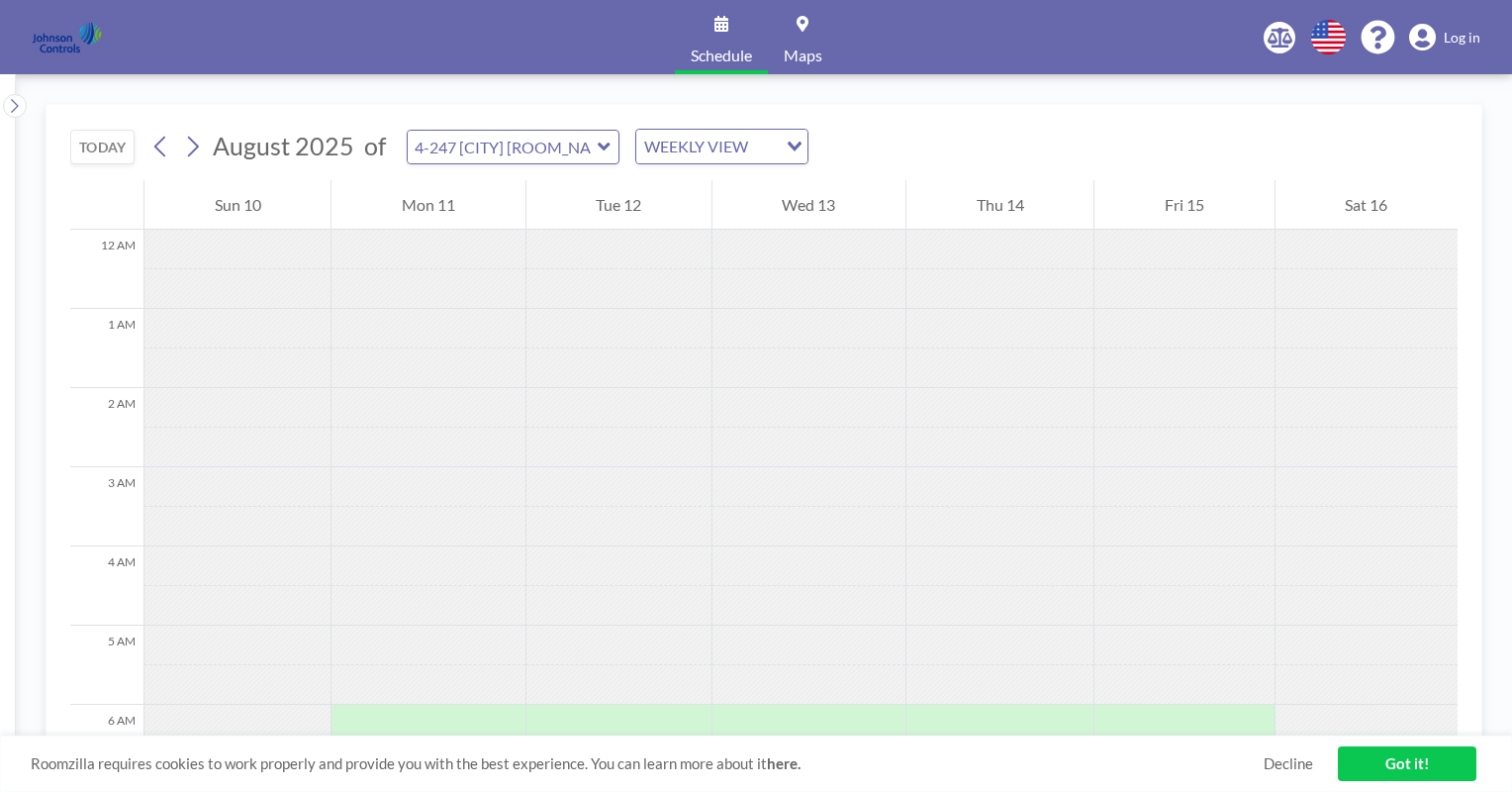 click 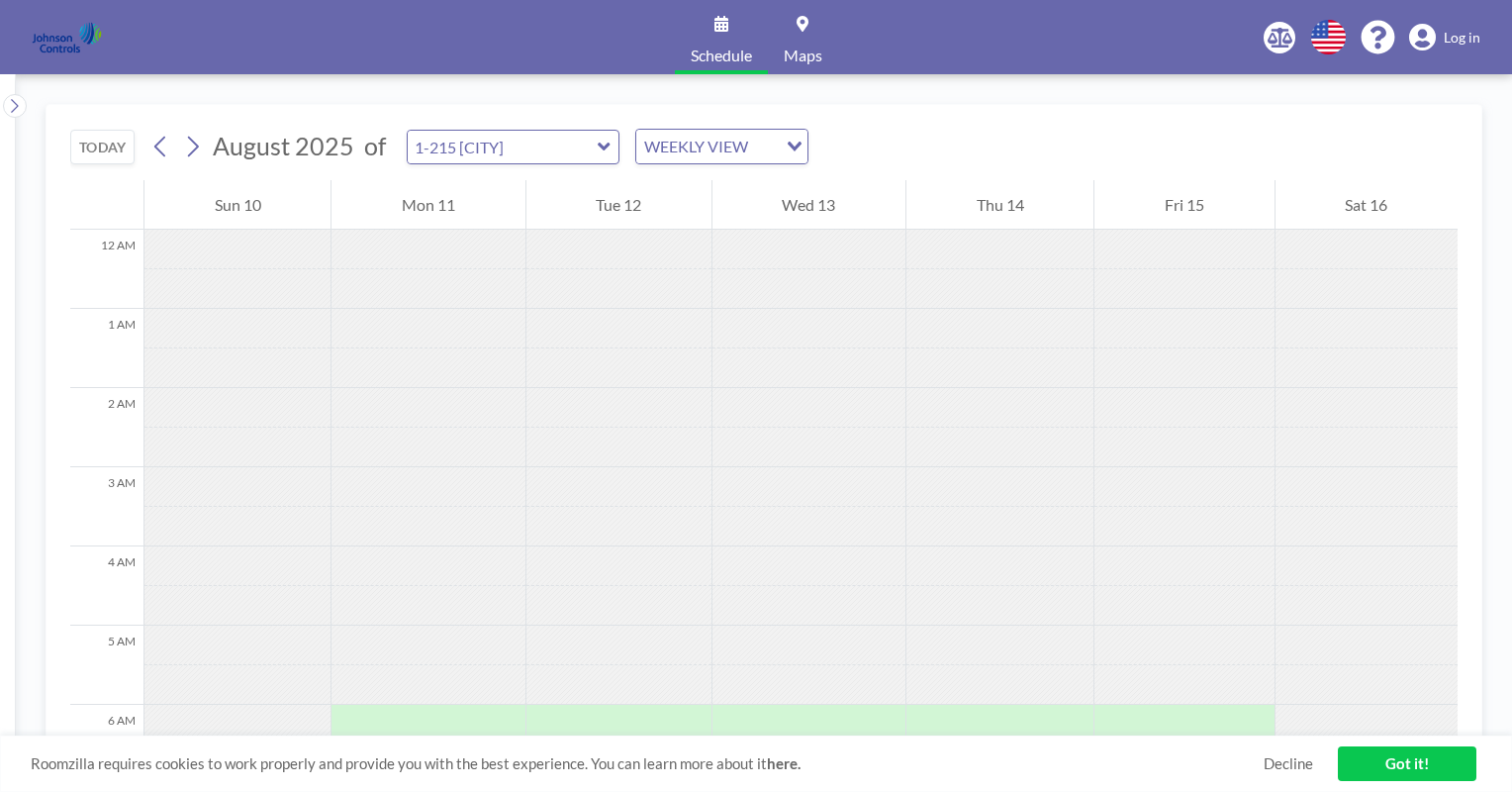 click 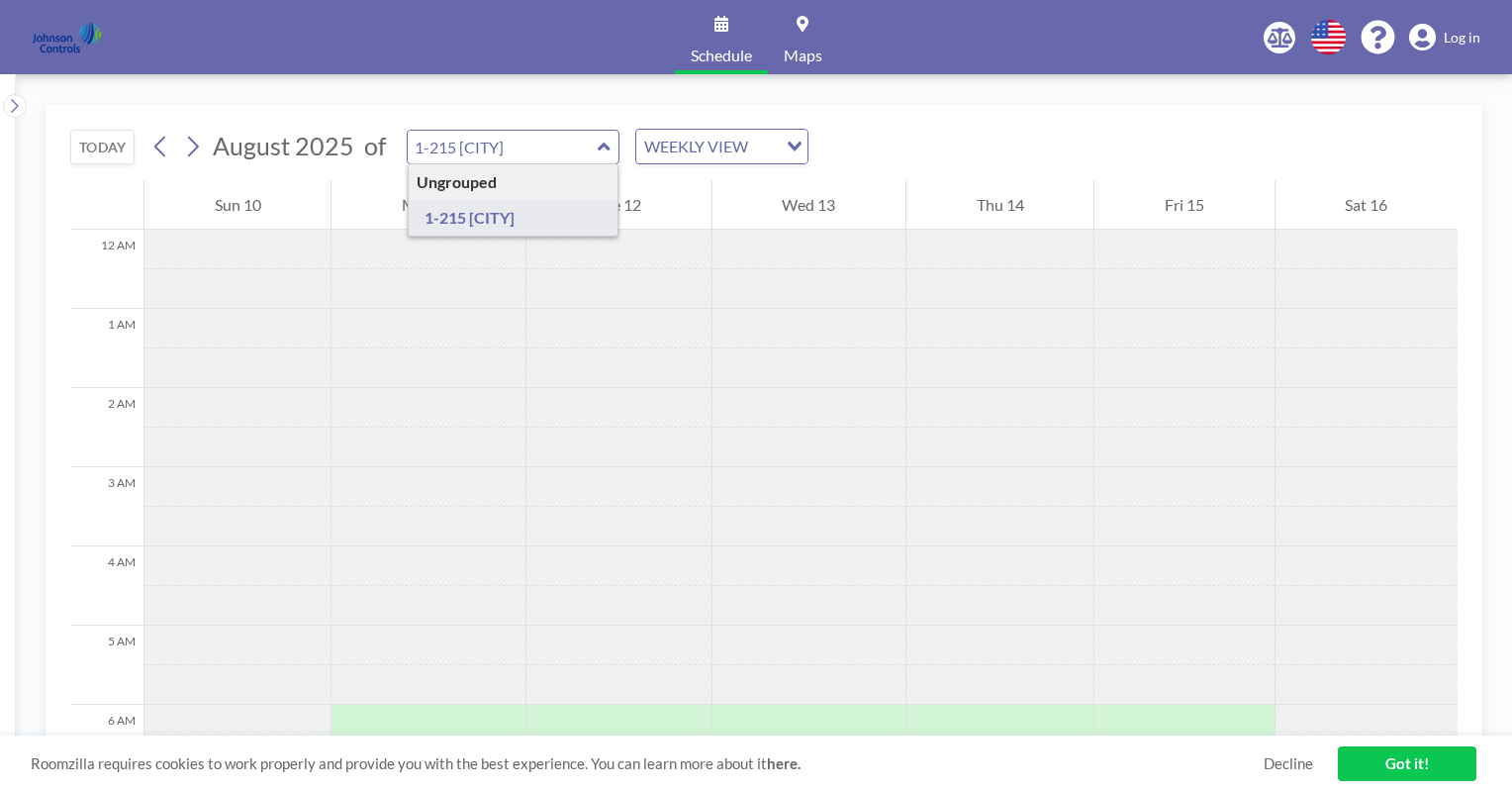 click on "Ungrouped" at bounding box center [513, 182] 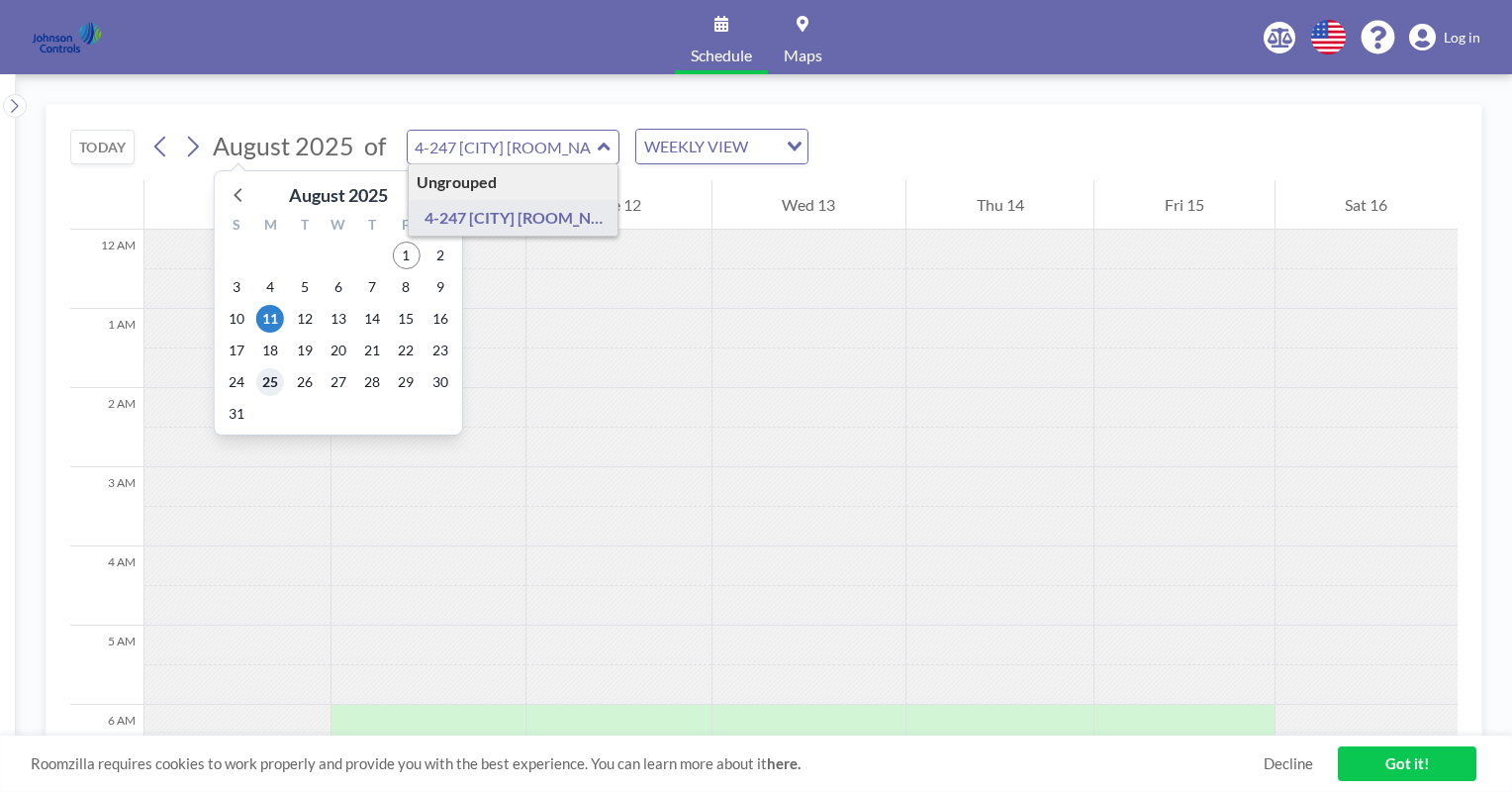 click on "25" at bounding box center [270, 382] 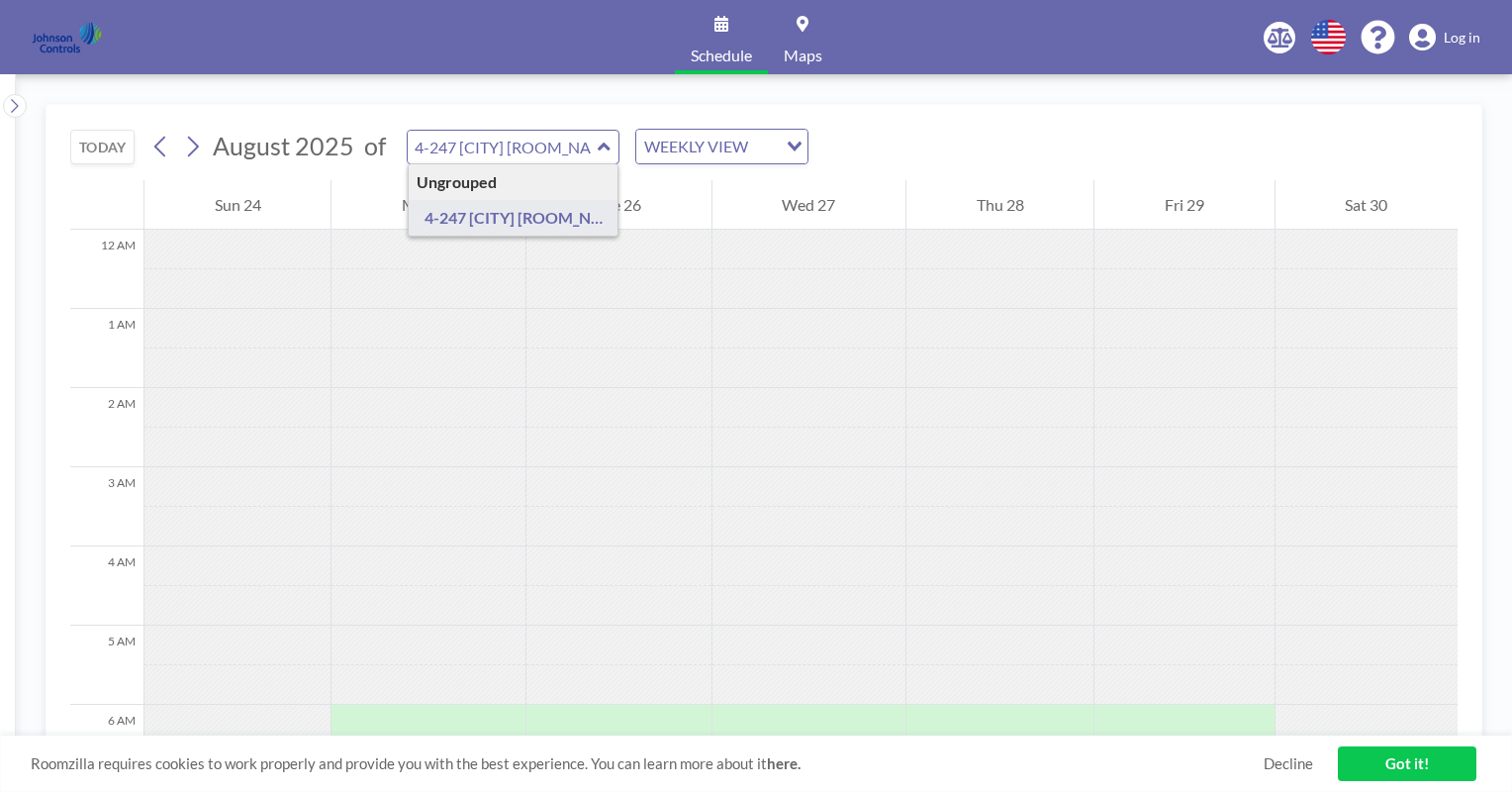click on "TODAY  August 2025  of  4-247 Rome Training Room Ungrouped  4-247 Rome Training Room
WEEKLY VIEW
Loading..." at bounding box center [764, 143] 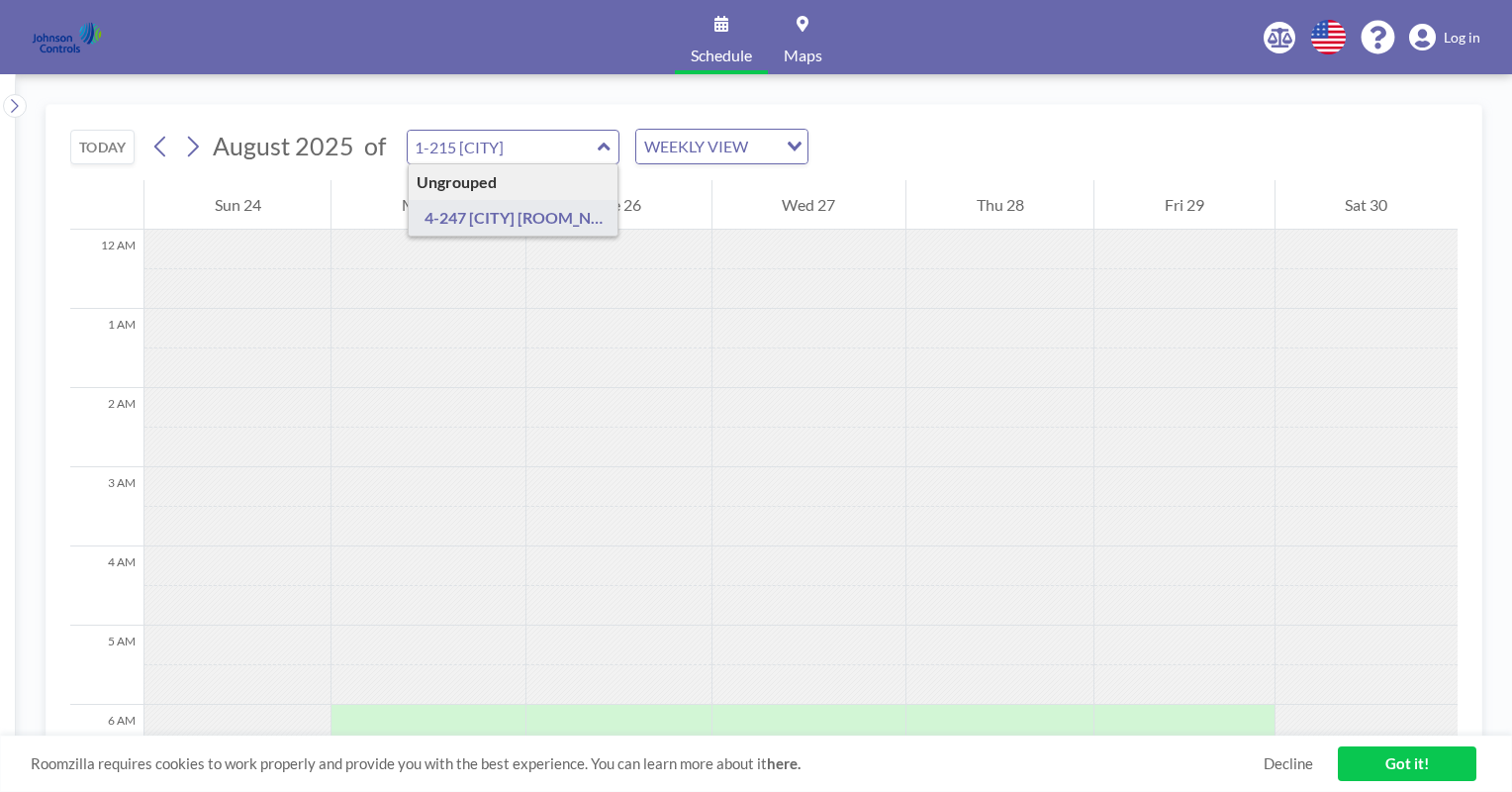 type on "[NUMBER]-[NUMBER] [CITY]" 